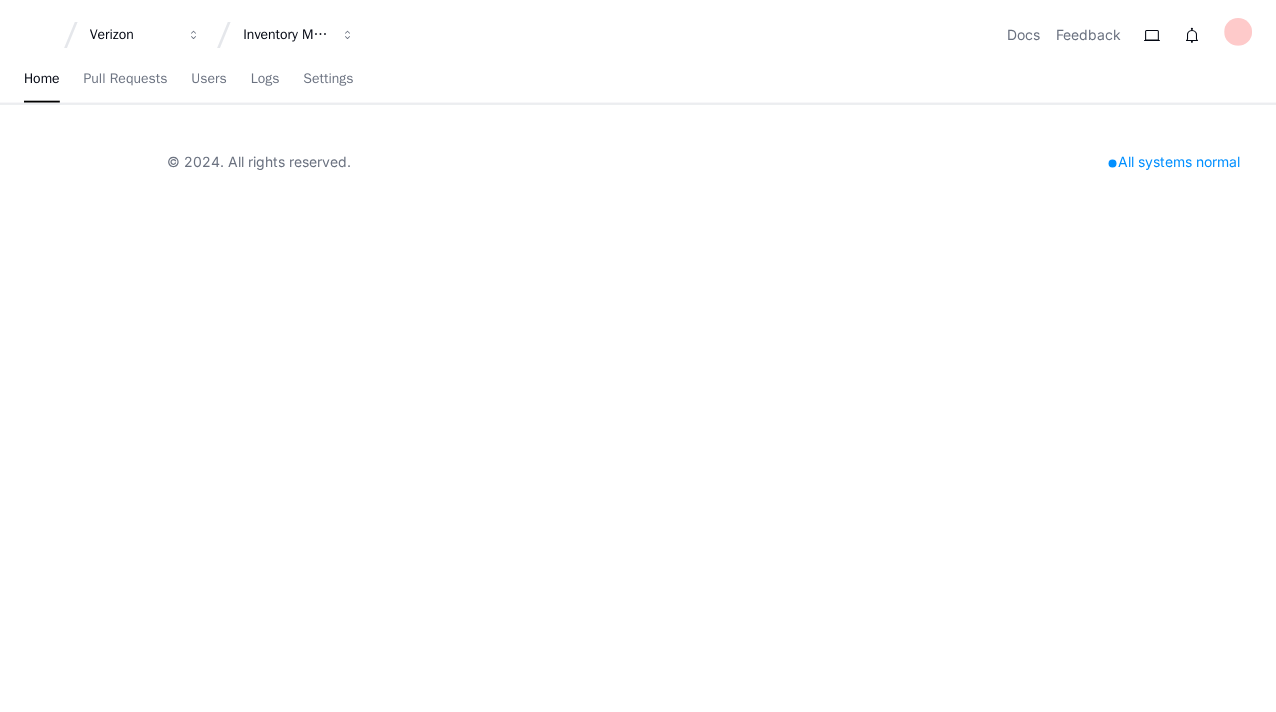 scroll, scrollTop: 0, scrollLeft: 0, axis: both 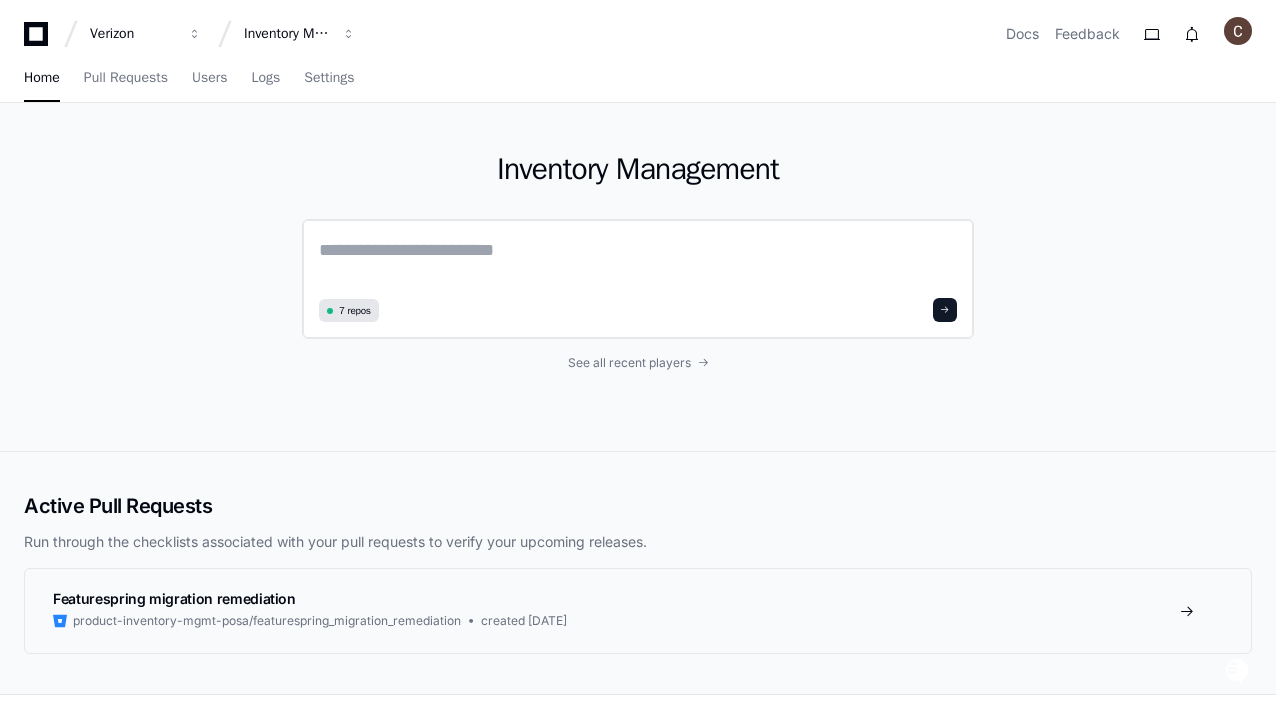 click 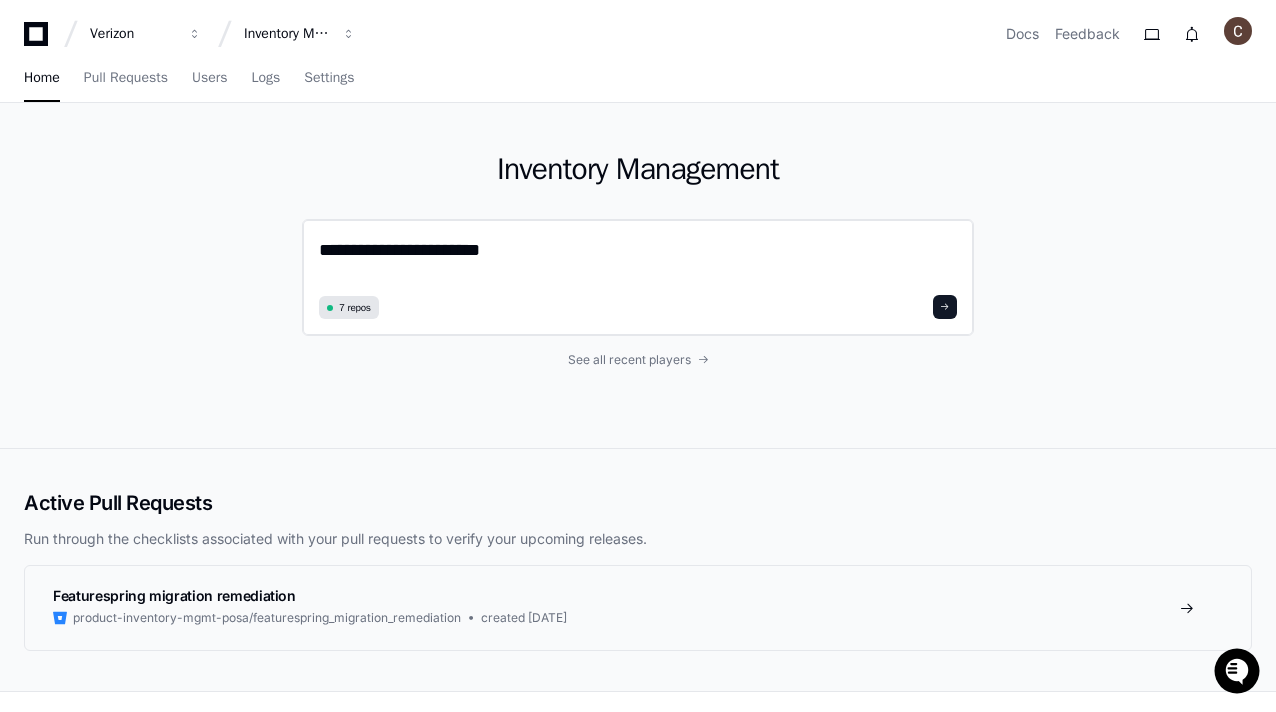 type on "**********" 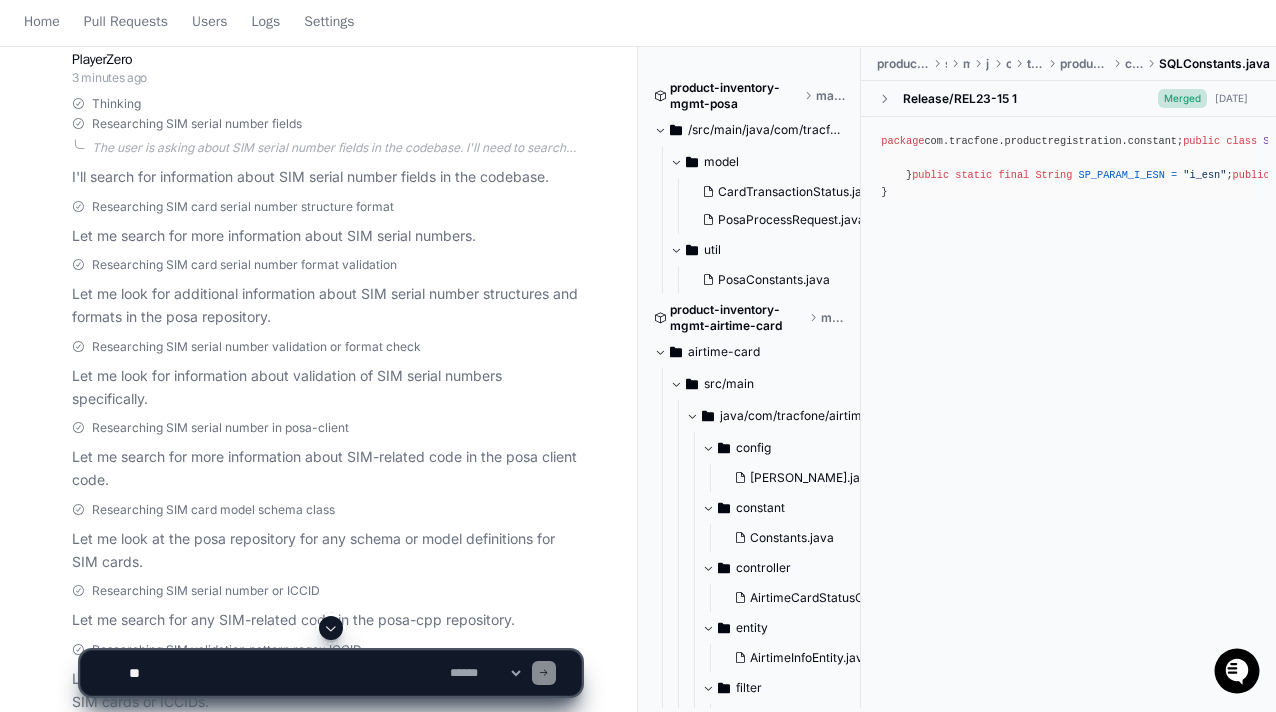 scroll, scrollTop: 0, scrollLeft: 0, axis: both 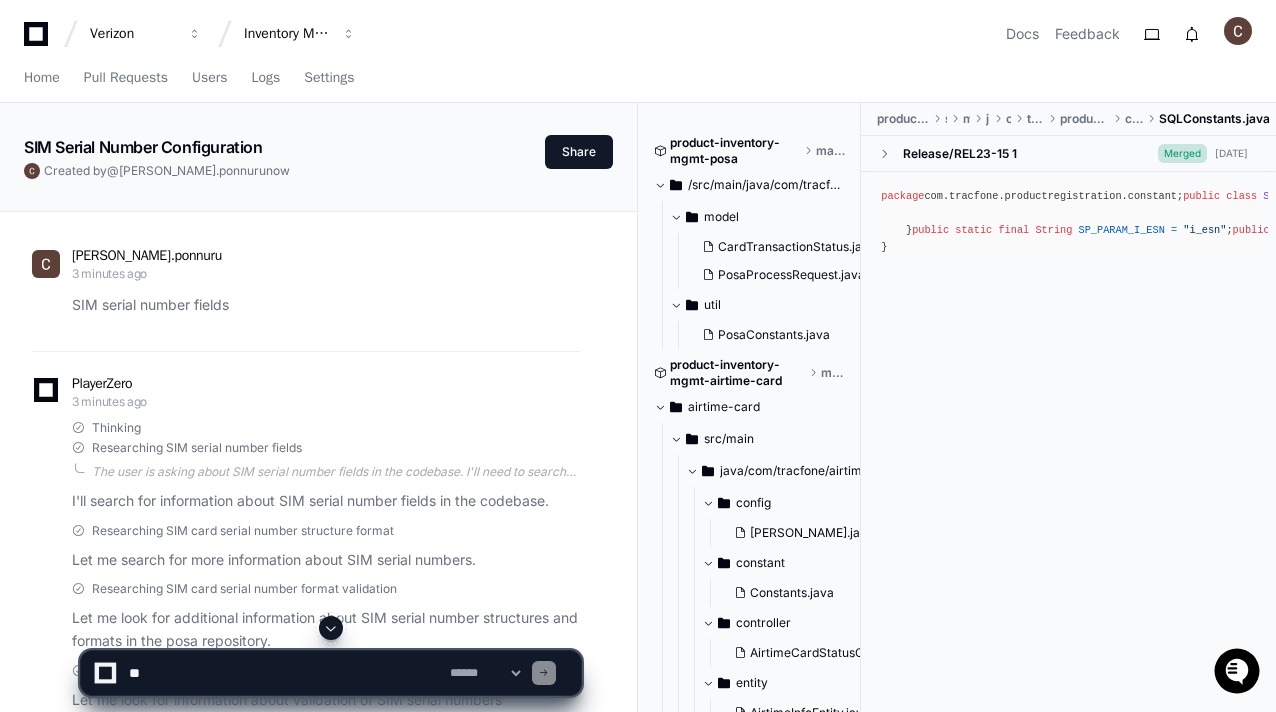 click 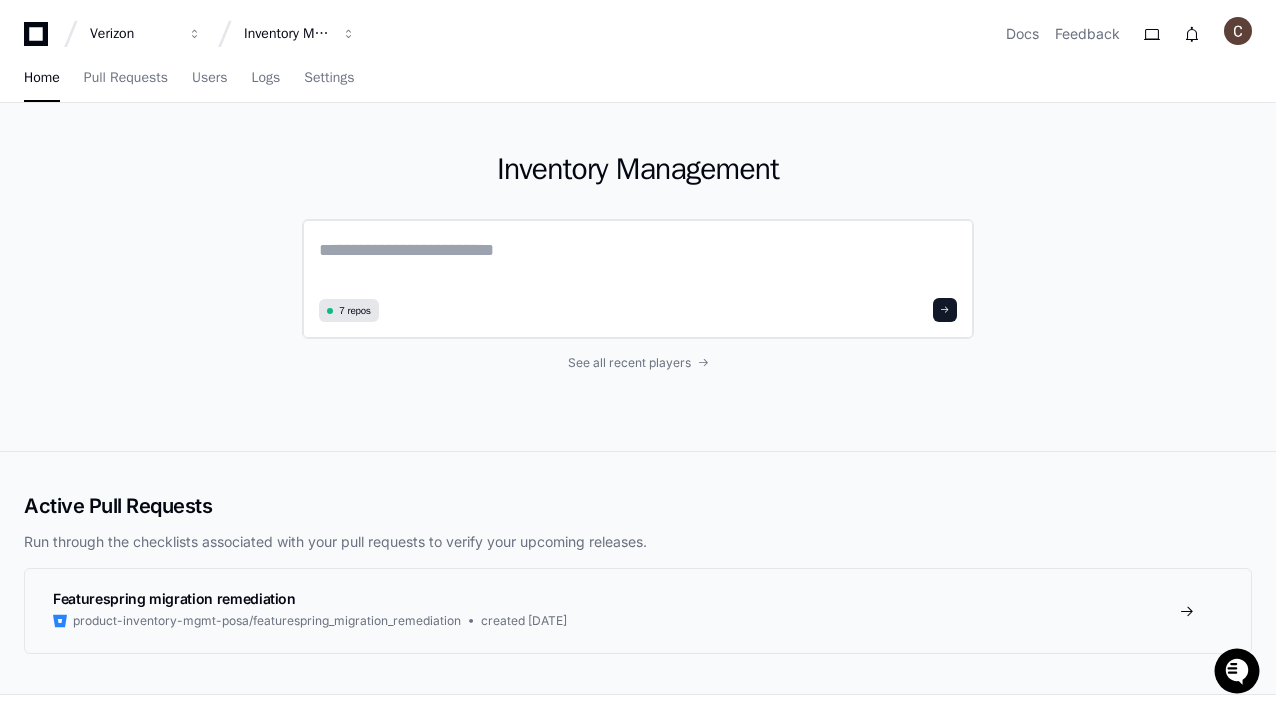 click 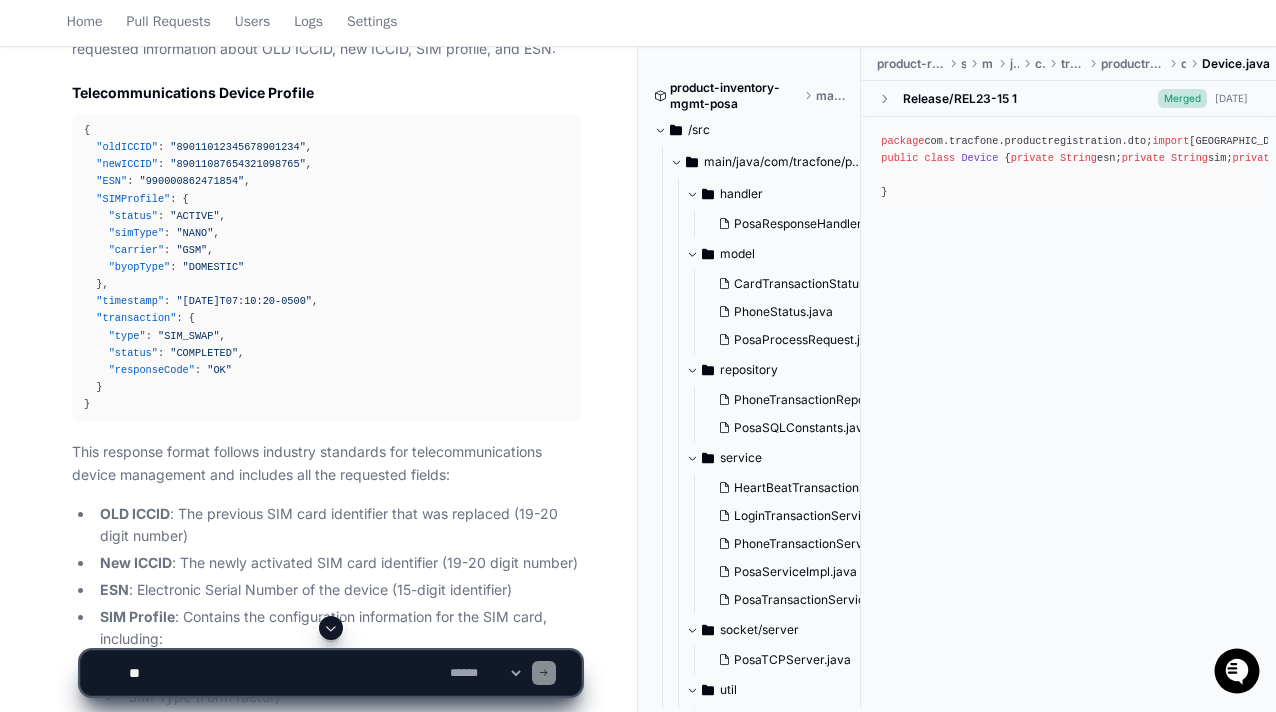 scroll, scrollTop: 1142, scrollLeft: 0, axis: vertical 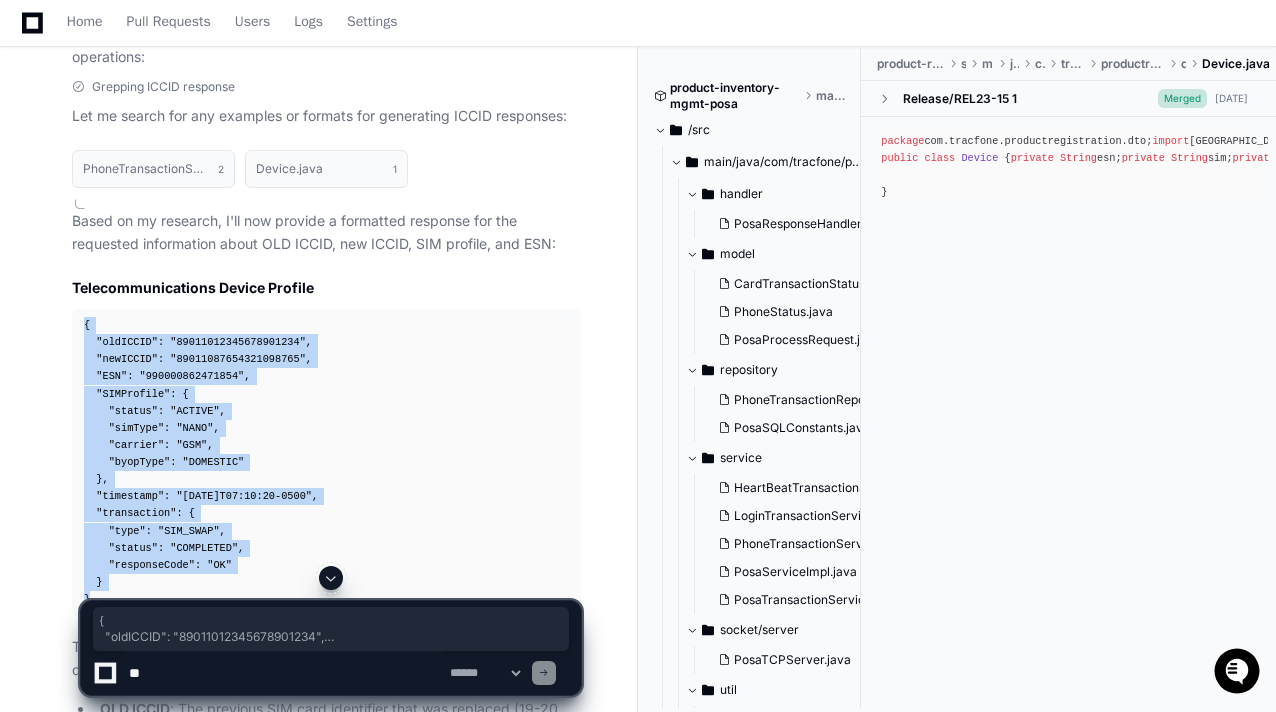 drag, startPoint x: 92, startPoint y: 609, endPoint x: 85, endPoint y: 317, distance: 292.0839 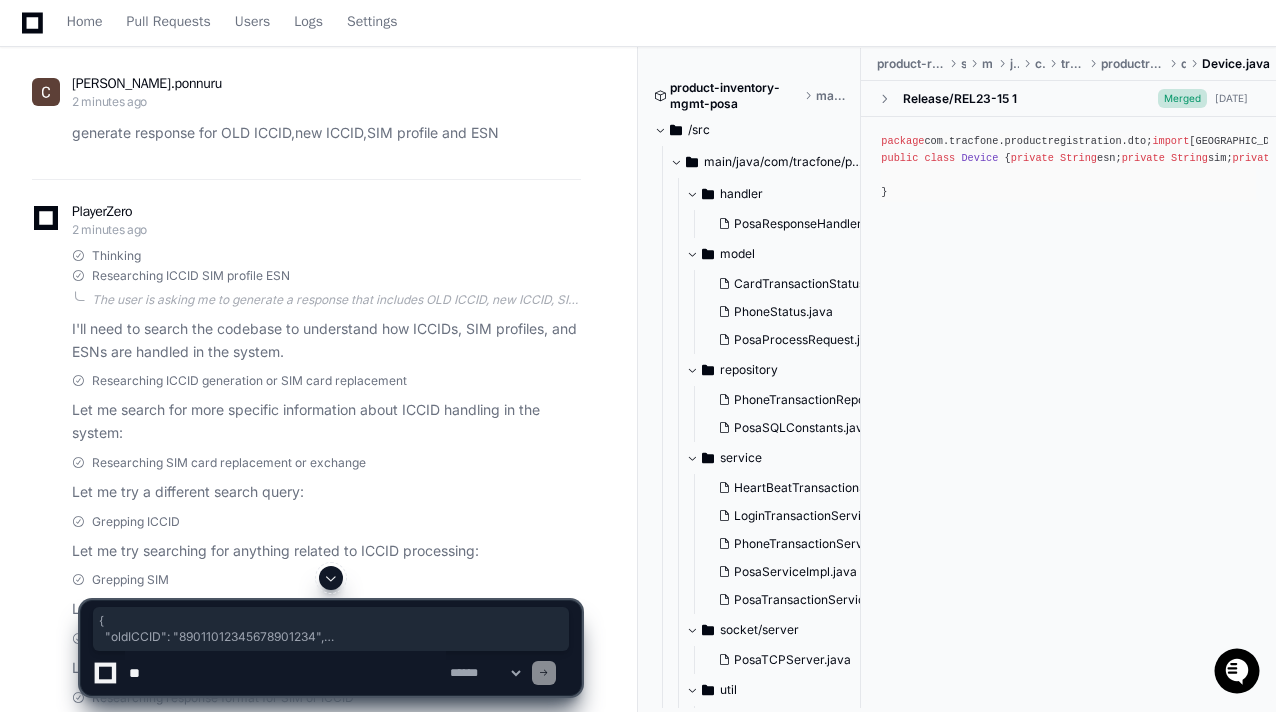 scroll, scrollTop: 0, scrollLeft: 0, axis: both 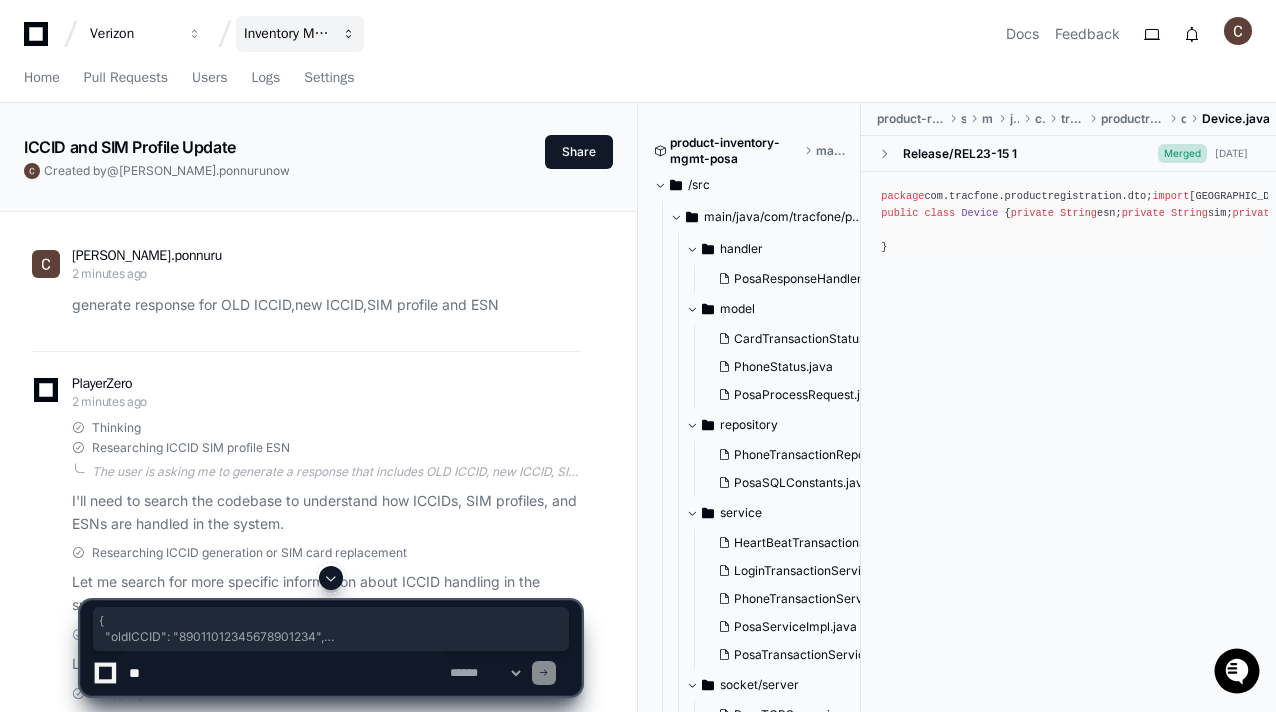 click at bounding box center (195, 34) 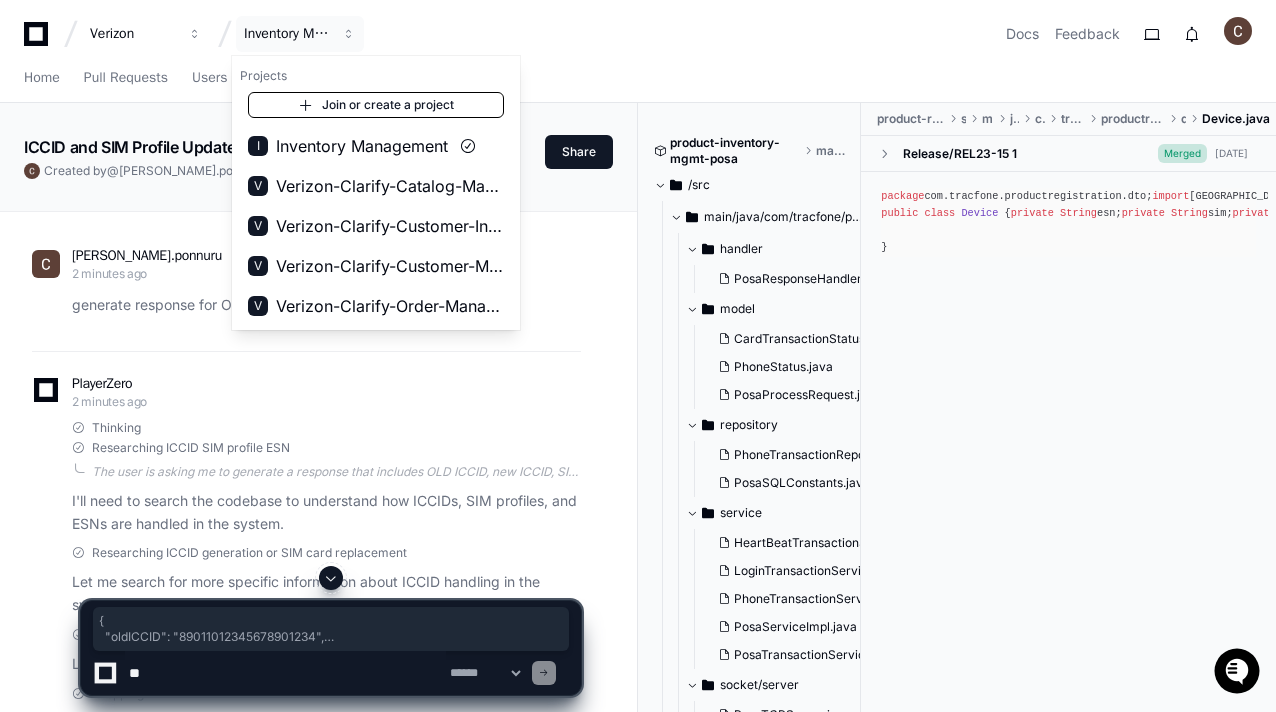 click on "Join or create a project" at bounding box center [376, 105] 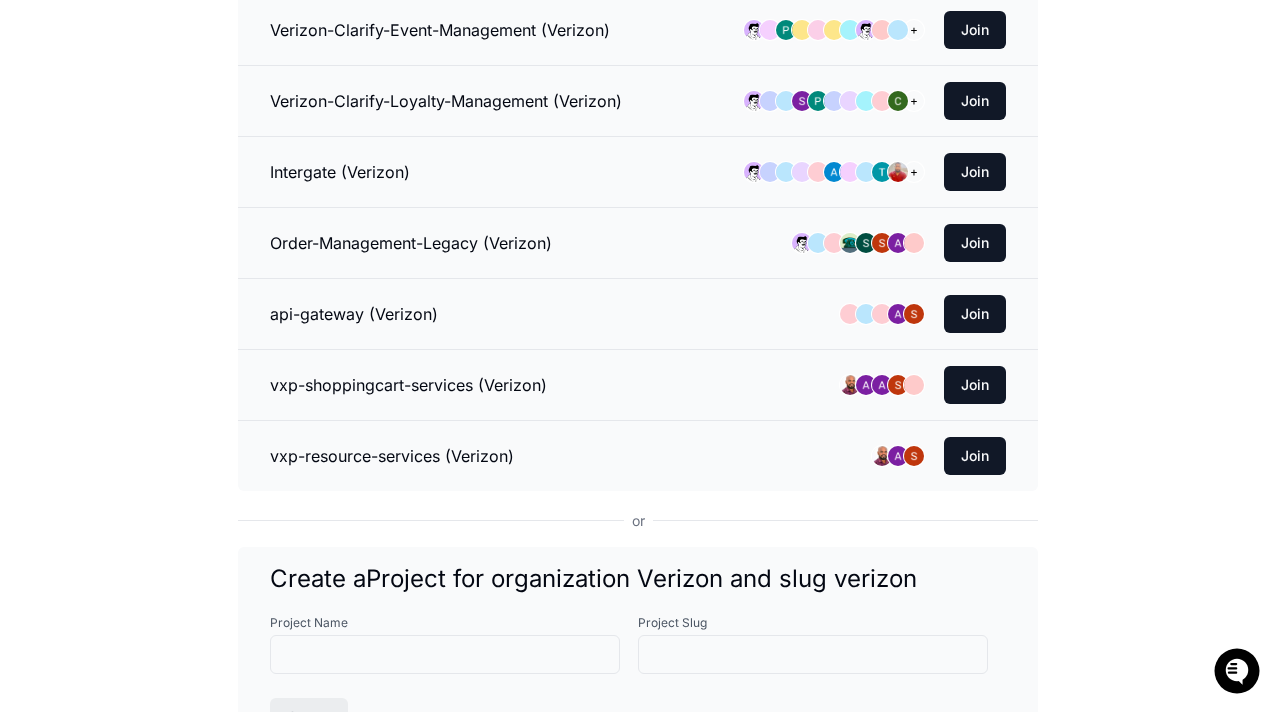 scroll, scrollTop: 0, scrollLeft: 0, axis: both 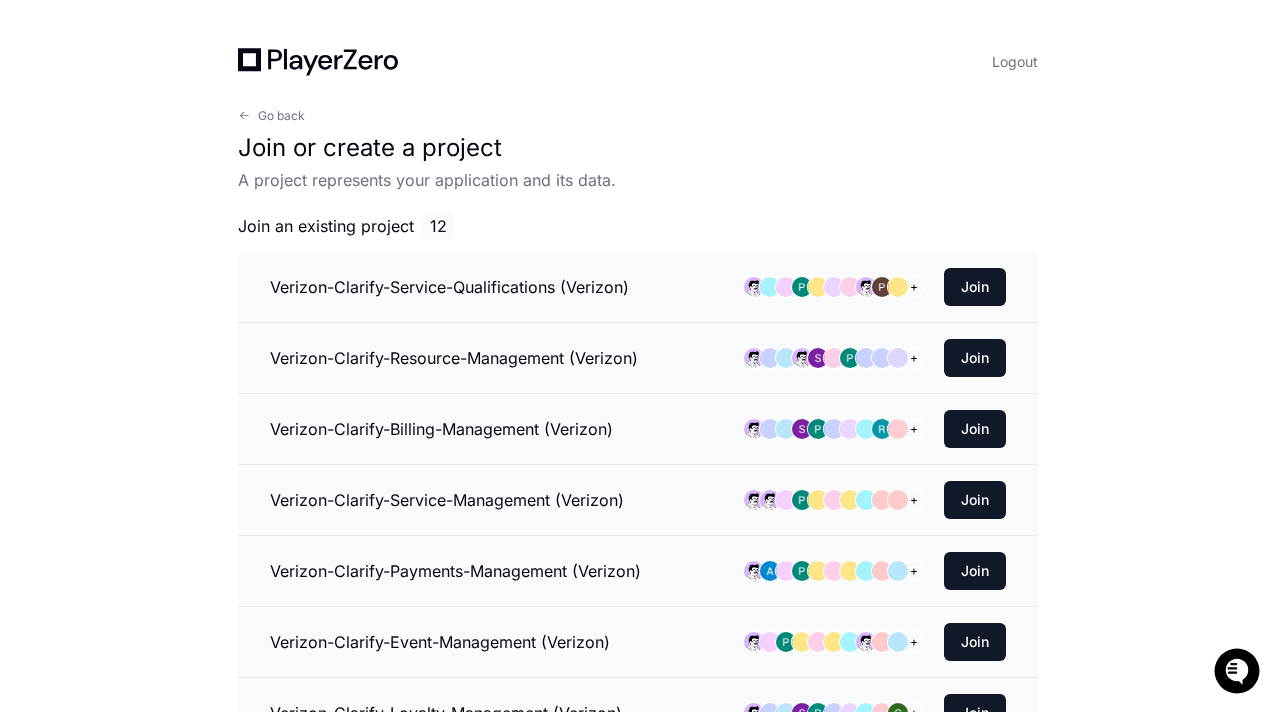 click 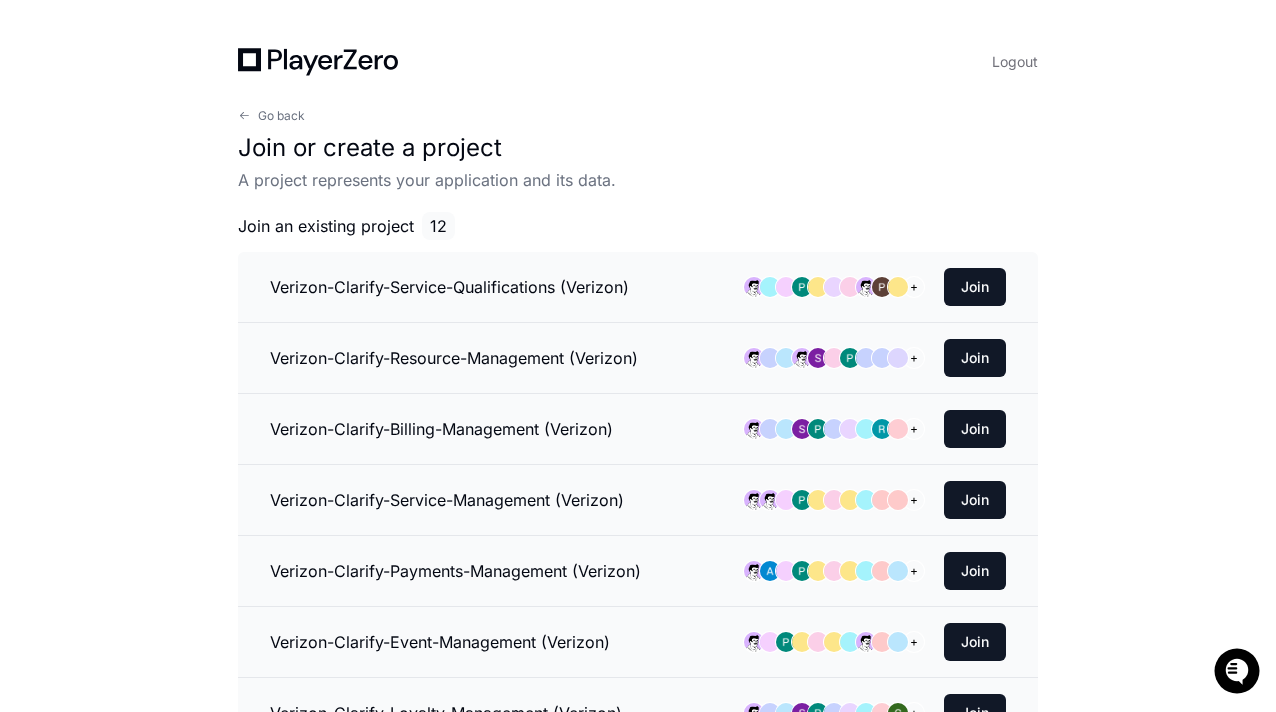 click 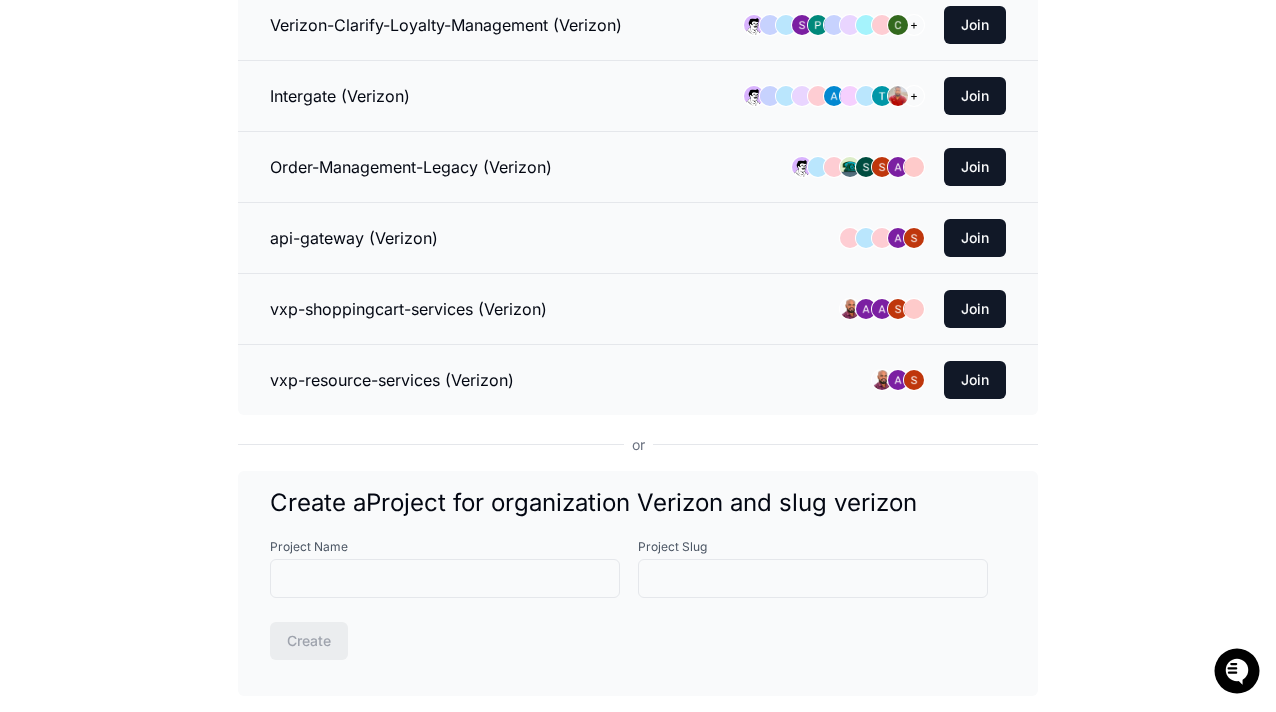 scroll, scrollTop: 822, scrollLeft: 0, axis: vertical 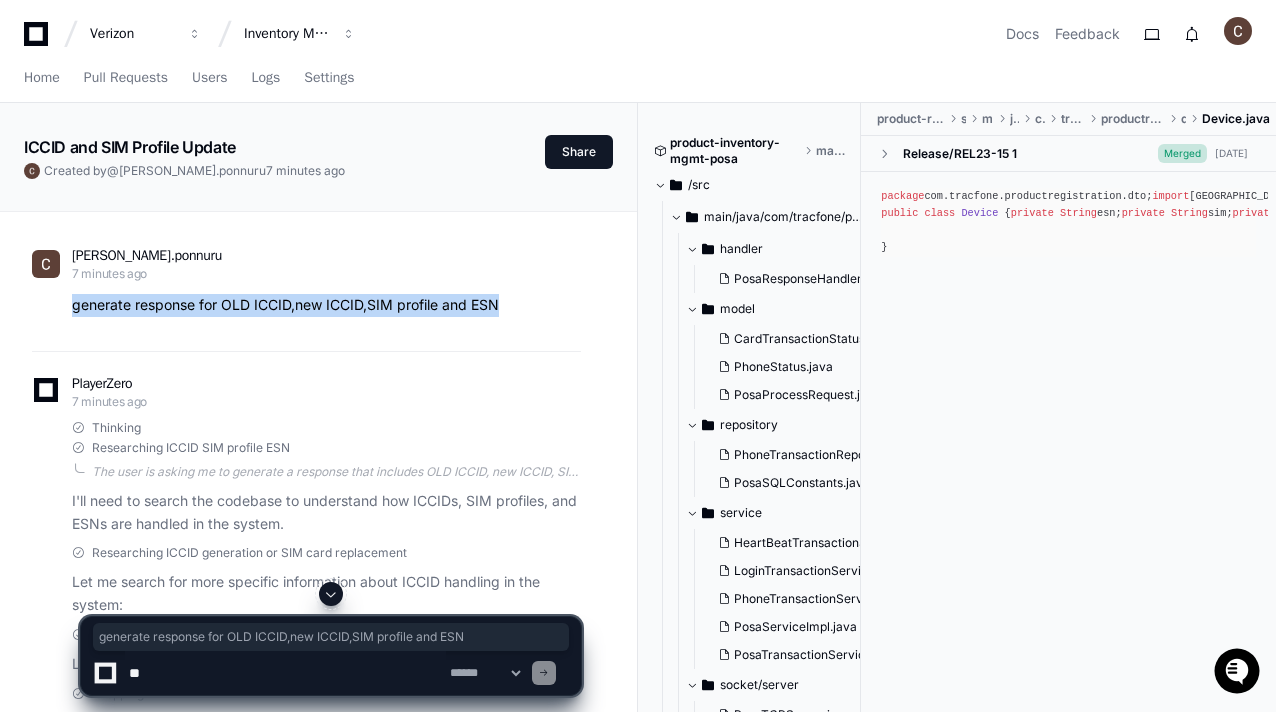 drag, startPoint x: 71, startPoint y: 307, endPoint x: 506, endPoint y: 300, distance: 435.0563 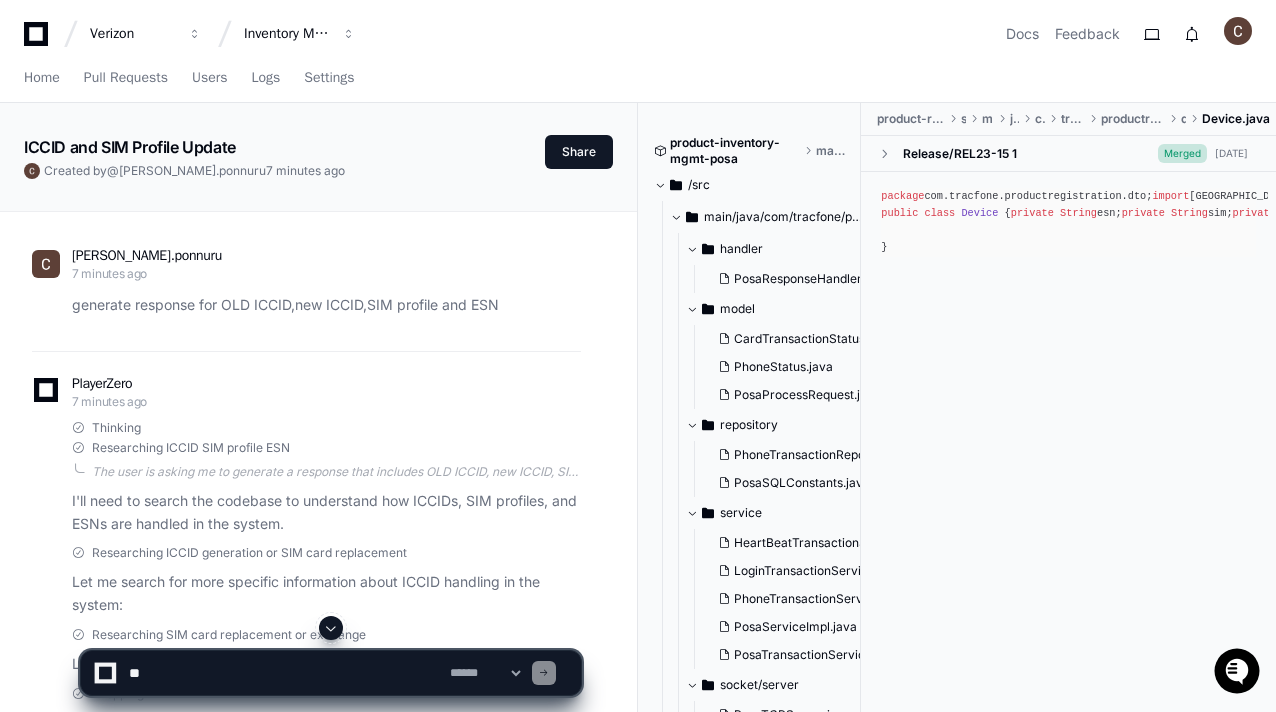 click 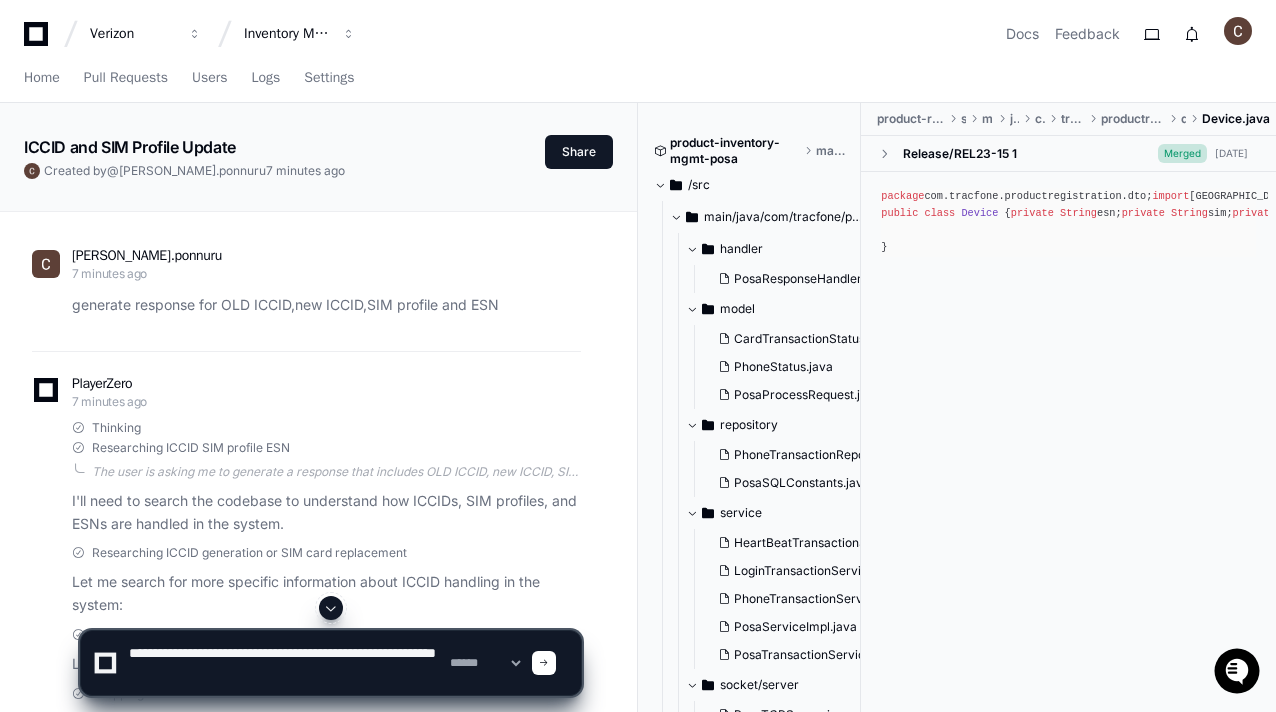 click 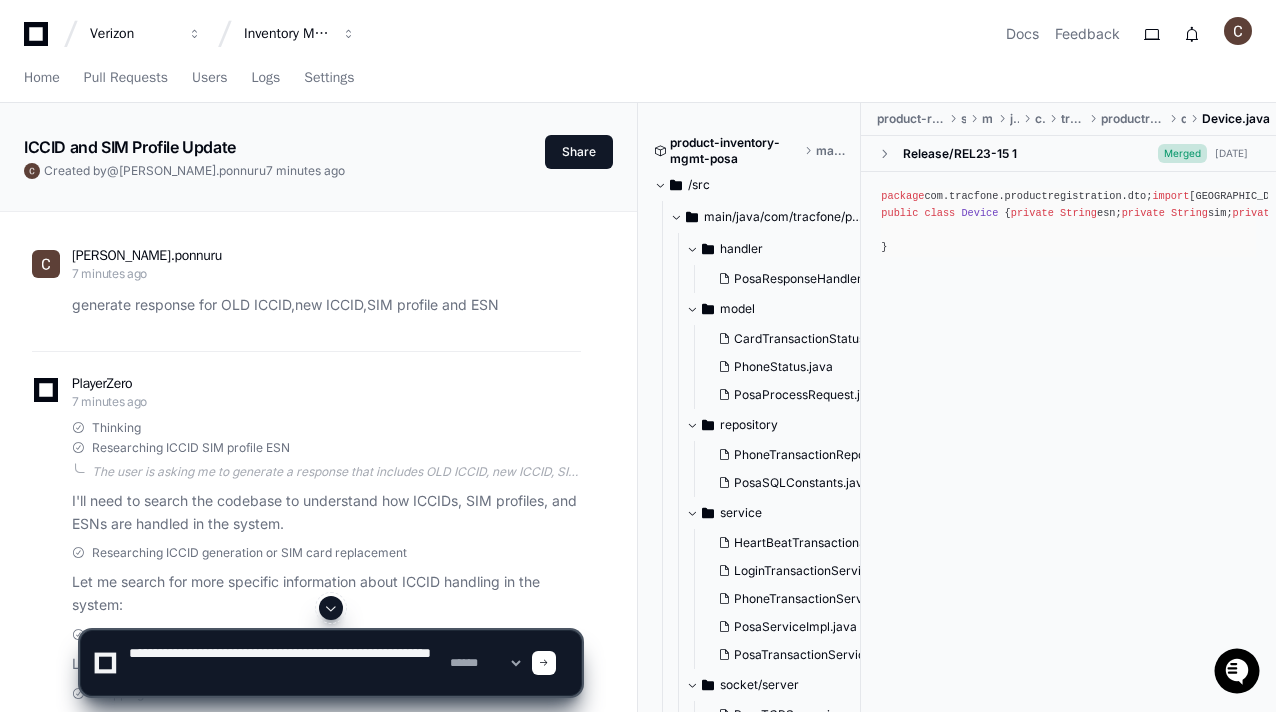 type on "**********" 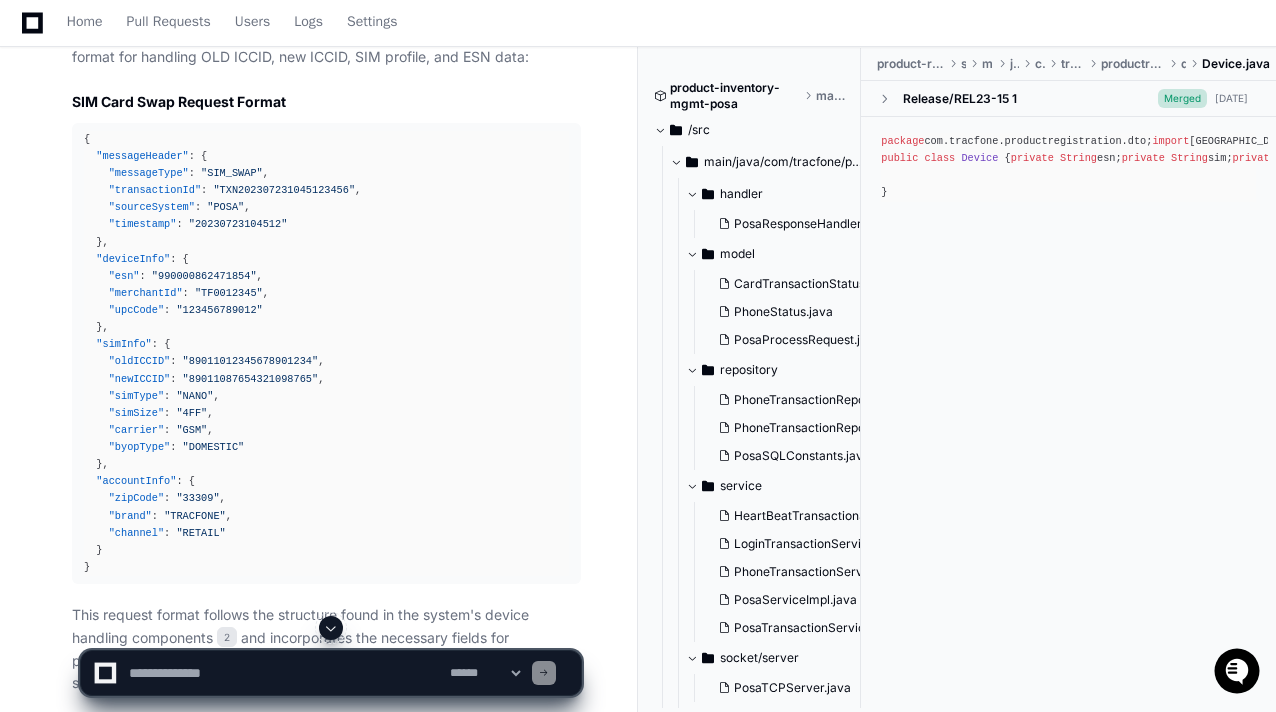 scroll, scrollTop: 2148, scrollLeft: 0, axis: vertical 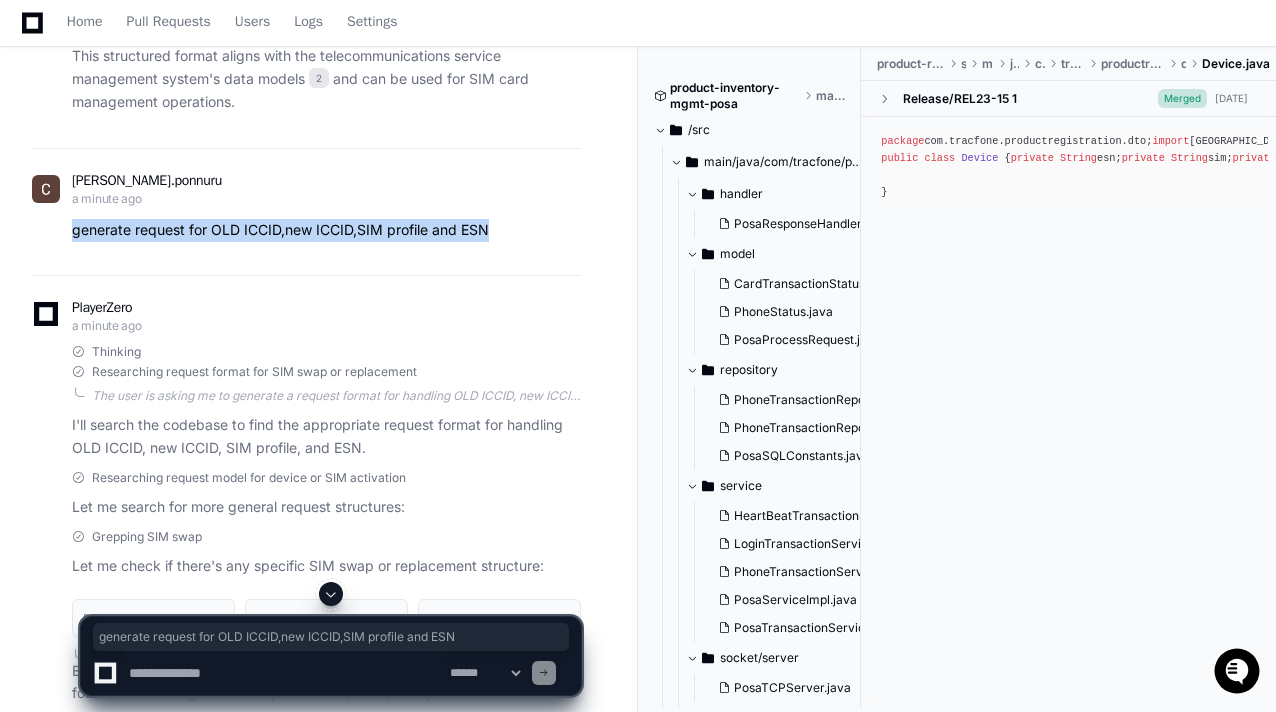 drag, startPoint x: 492, startPoint y: 228, endPoint x: 70, endPoint y: 231, distance: 422.01065 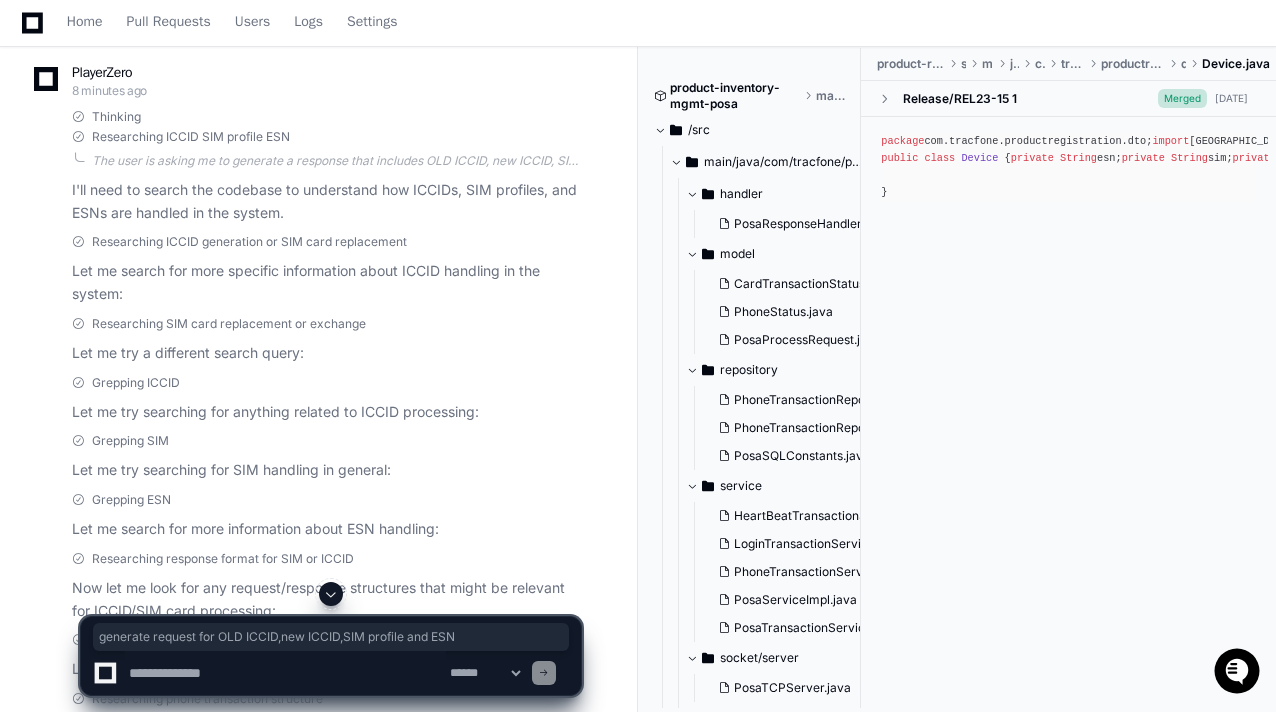 scroll, scrollTop: 0, scrollLeft: 0, axis: both 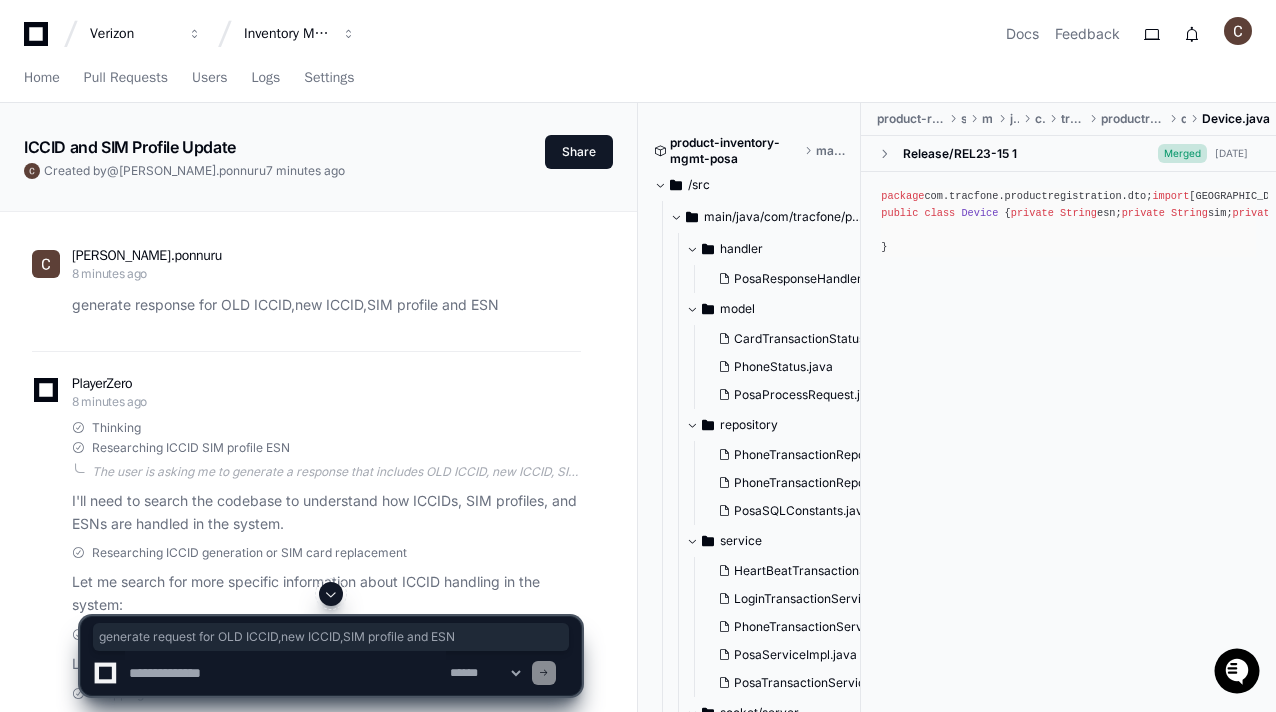 click 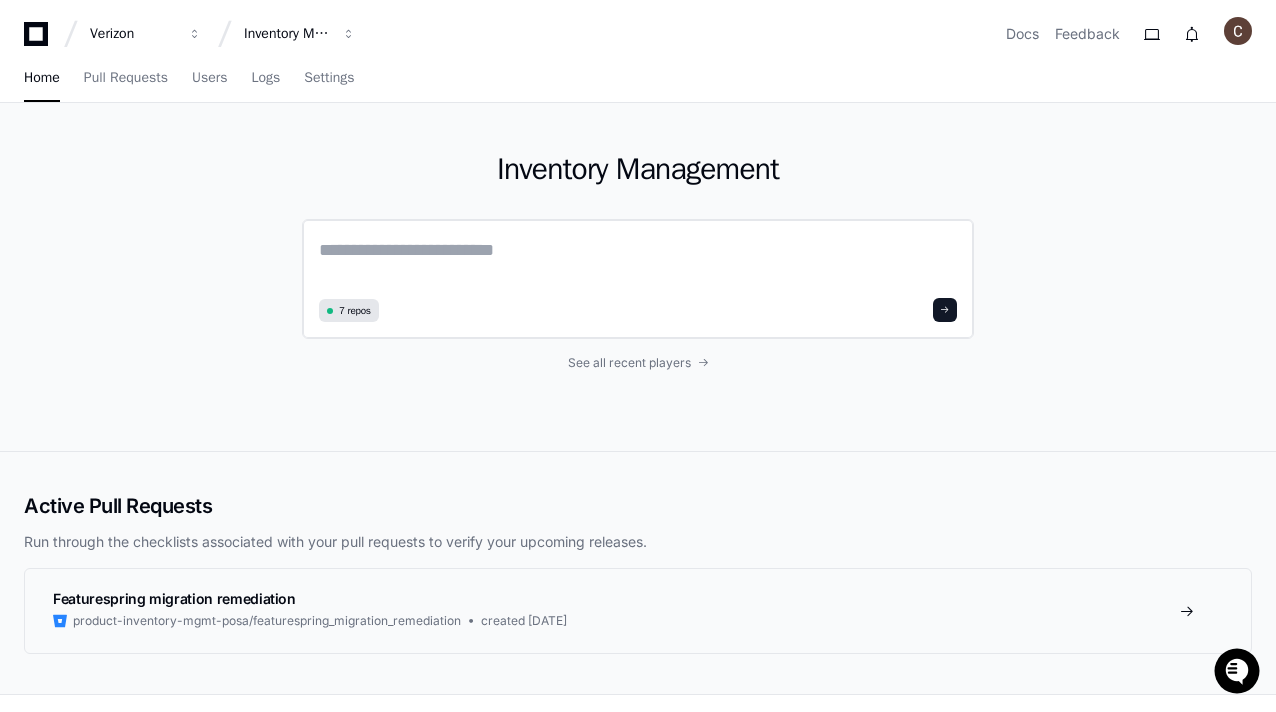 click 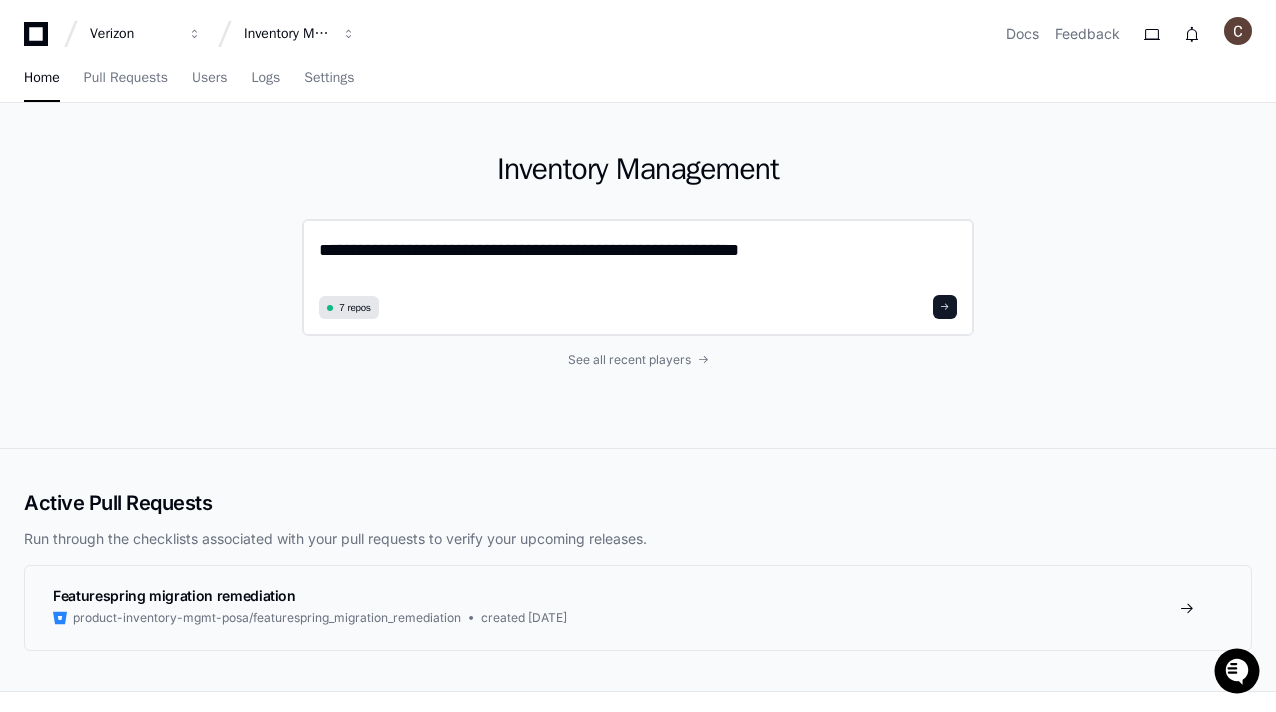 click on "**********" 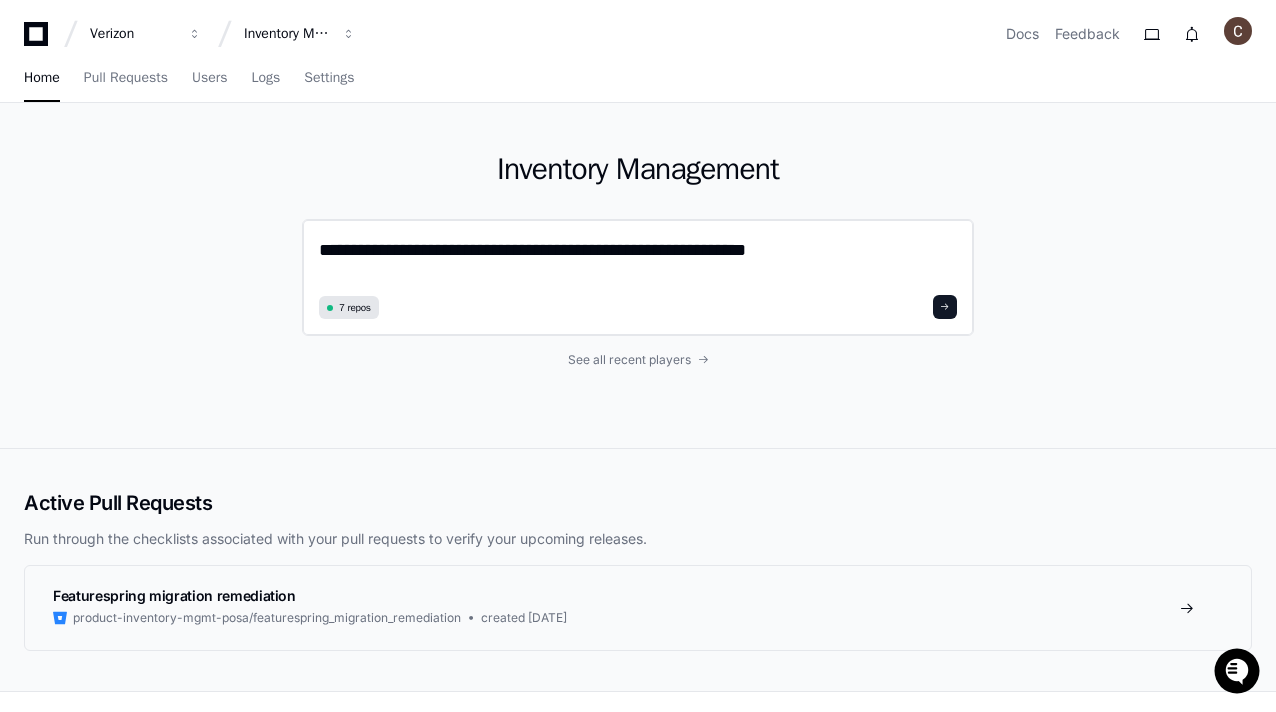 click on "**********" 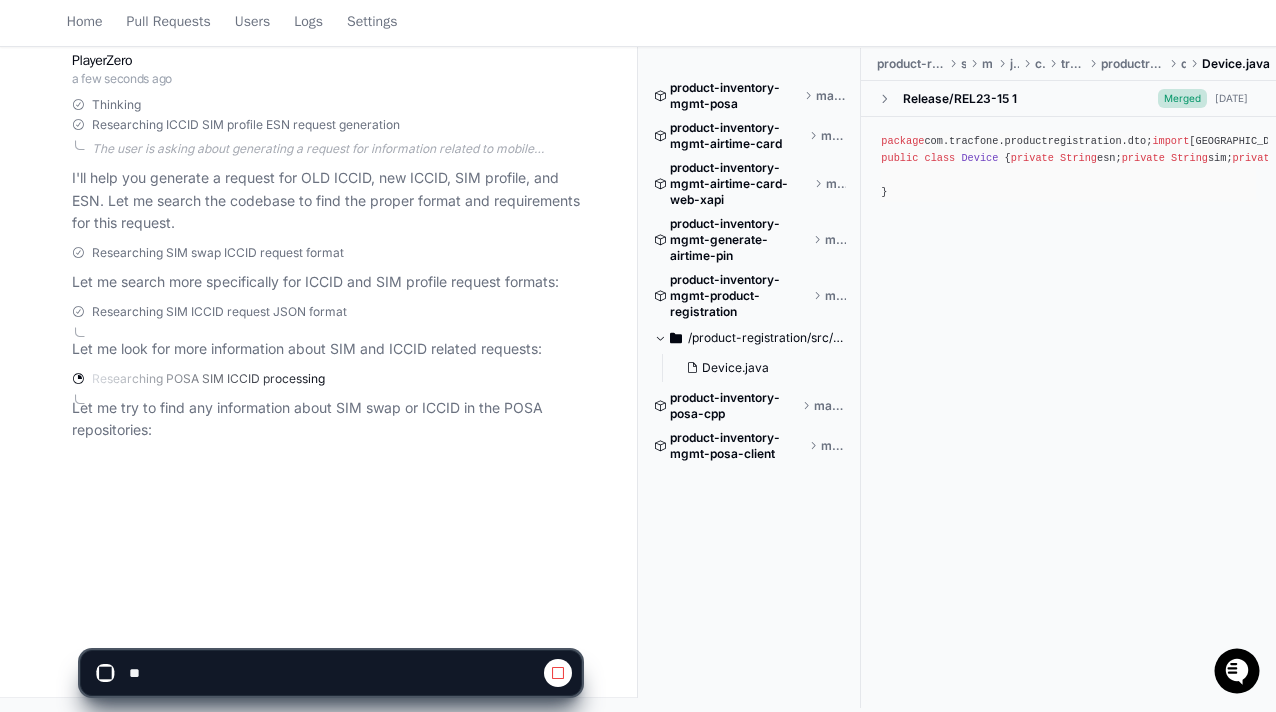 scroll, scrollTop: 324, scrollLeft: 0, axis: vertical 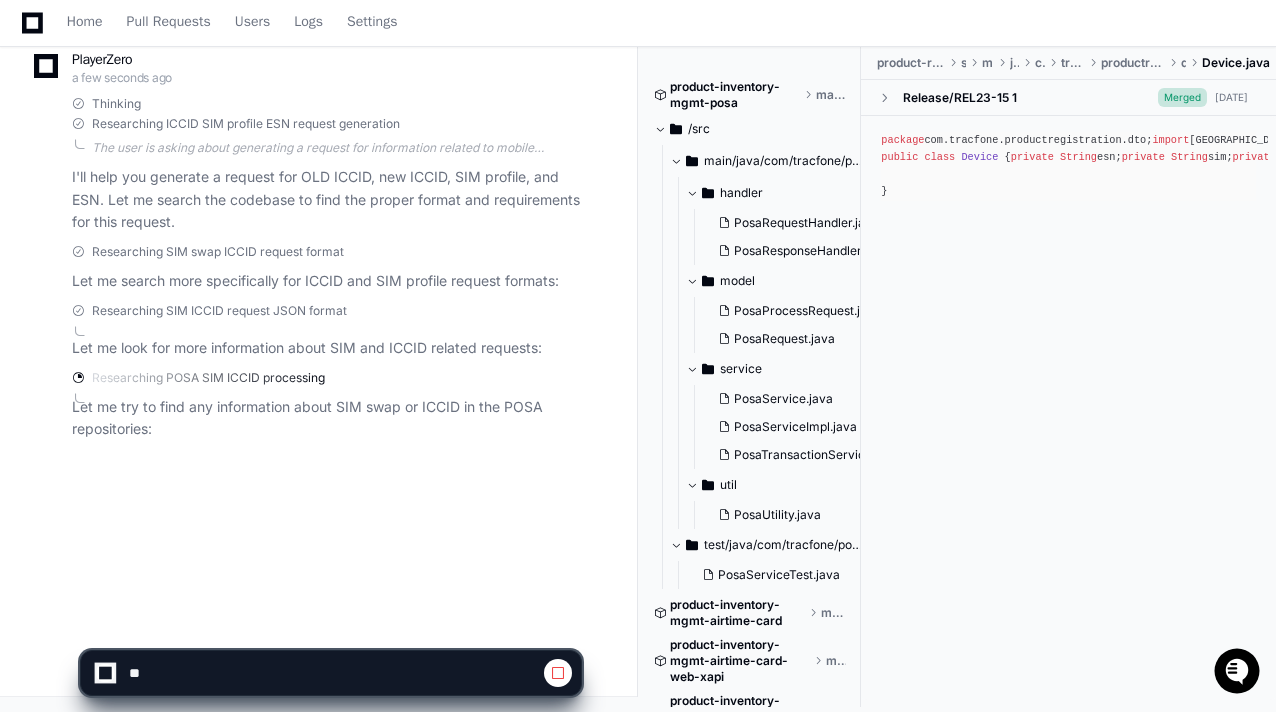 click on "[PERSON_NAME].ponnuru a few seconds ago generate request for OLD ICCID, new ICCID,SIM profile and ESN
PlayerZero a few seconds ago Thinking Researching ICCID SIM profile ESN request generation  The user is asking about generating a request for information related to mobile devices/[PERSON_NAME], specifically involving:
- OLD ICCID (Integrated Circuit Card Identifier)
- New ICCID
- SIM profile
- ESN (Electronic Serial Number)
This appears to be related to telecommunications and device management, which aligns with the repositories in the codebase. I should search the codebase to find relevant information about how to generate these types of requests.
Let me first do a semantic search to find relevant code related to ICCID, SIM profiles, and ESN.
I'll help you generate a request for OLD ICCID, new ICCID, SIM profile, and ESN. Let me search the codebase to find the proper format and requirements for this request.
Researching SIM swap ICCID request format" 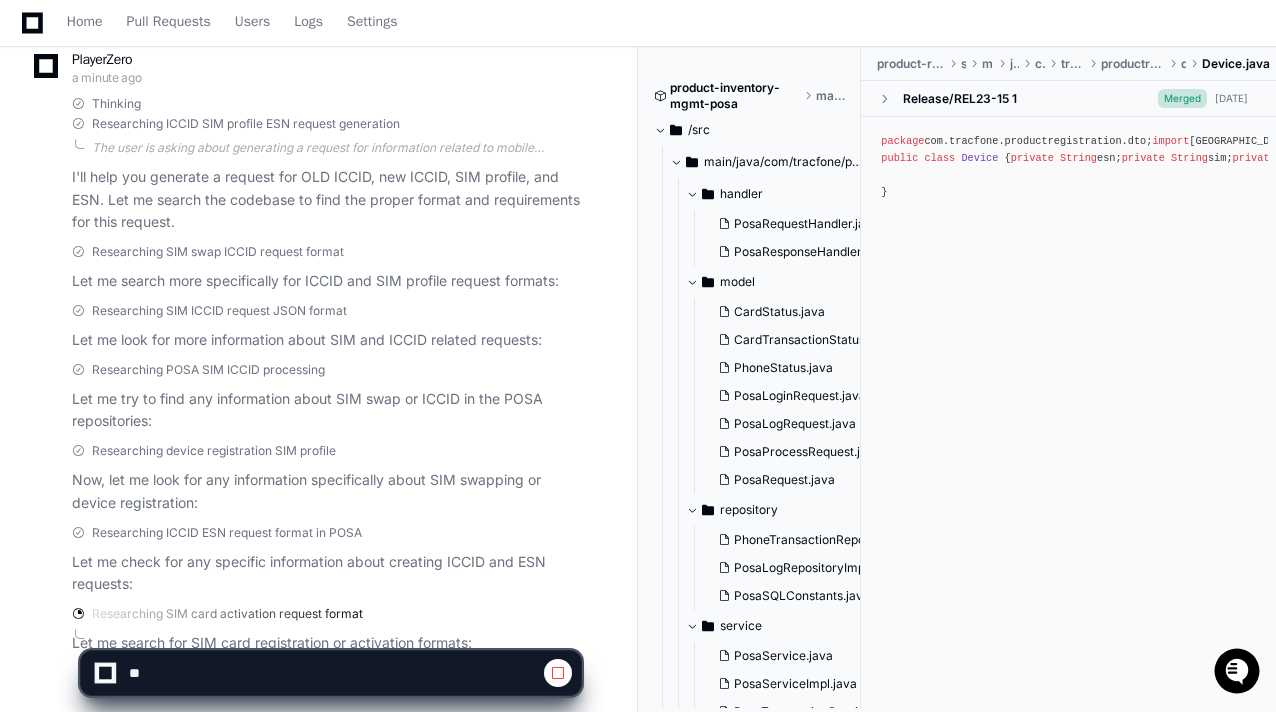 scroll, scrollTop: 424, scrollLeft: 0, axis: vertical 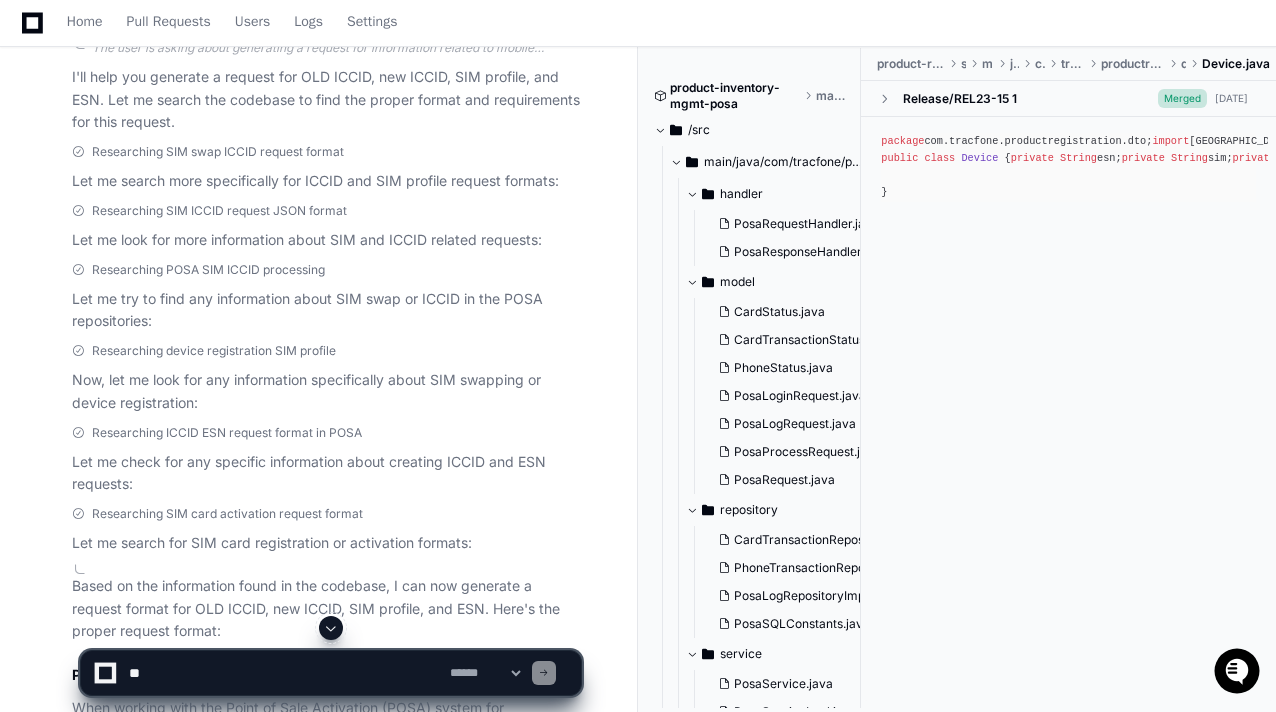 click on "PlayerZero 2 minutes ago Thinking Researching ICCID SIM profile ESN request generation  The user is asking about generating a request for information related to mobile devices/[PERSON_NAME], specifically involving:
- OLD ICCID (Integrated Circuit Card Identifier)
- New ICCID
- SIM profile
- ESN (Electronic Serial Number)
This appears to be related to telecommunications and device management, which aligns with the repositories in the codebase. I should search the codebase to find relevant information about how to generate these types of requests.
Let me first do a semantic search to find relevant code related to ICCID, SIM profiles, and ESN.
I'll help you generate a request for OLD ICCID, new ICCID, SIM profile, and ESN. Let me search the codebase to find the proper format and requirements for this request.
Researching SIM swap ICCID request format Let me search more specifically for ICCID and SIM profile request formats:
Researching SIM ICCID request JSON format" 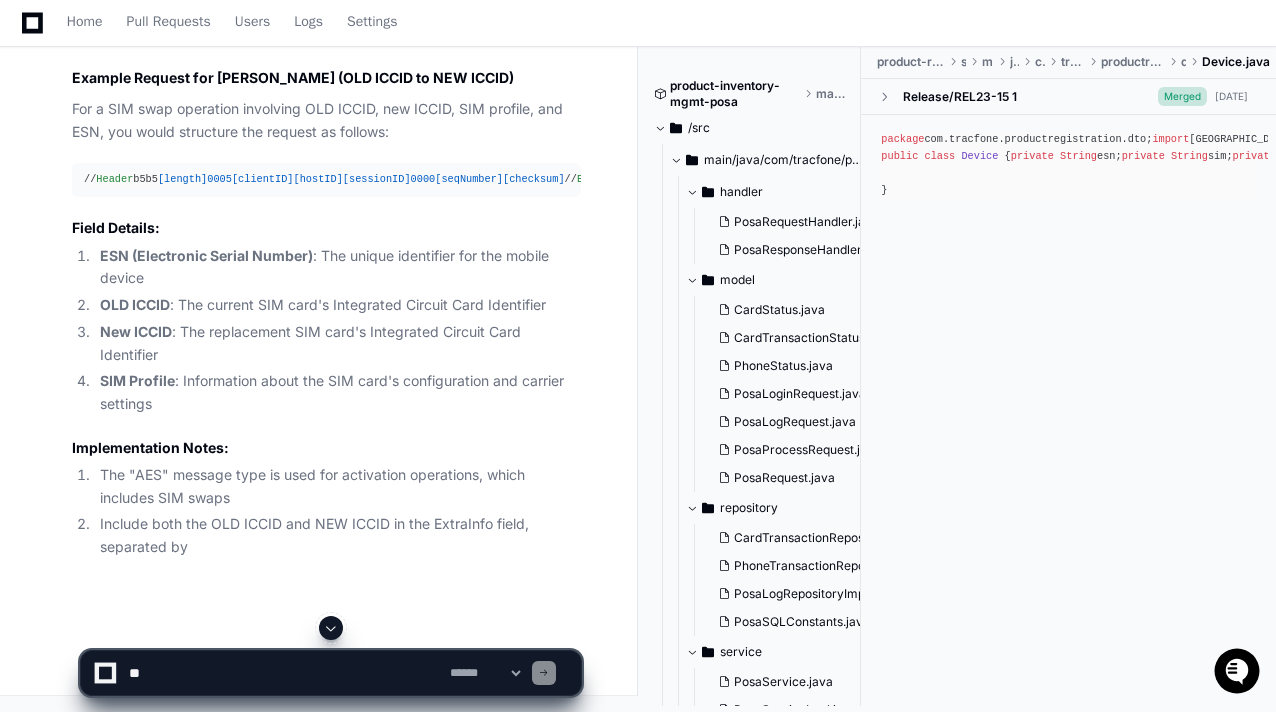 scroll, scrollTop: 2294, scrollLeft: 0, axis: vertical 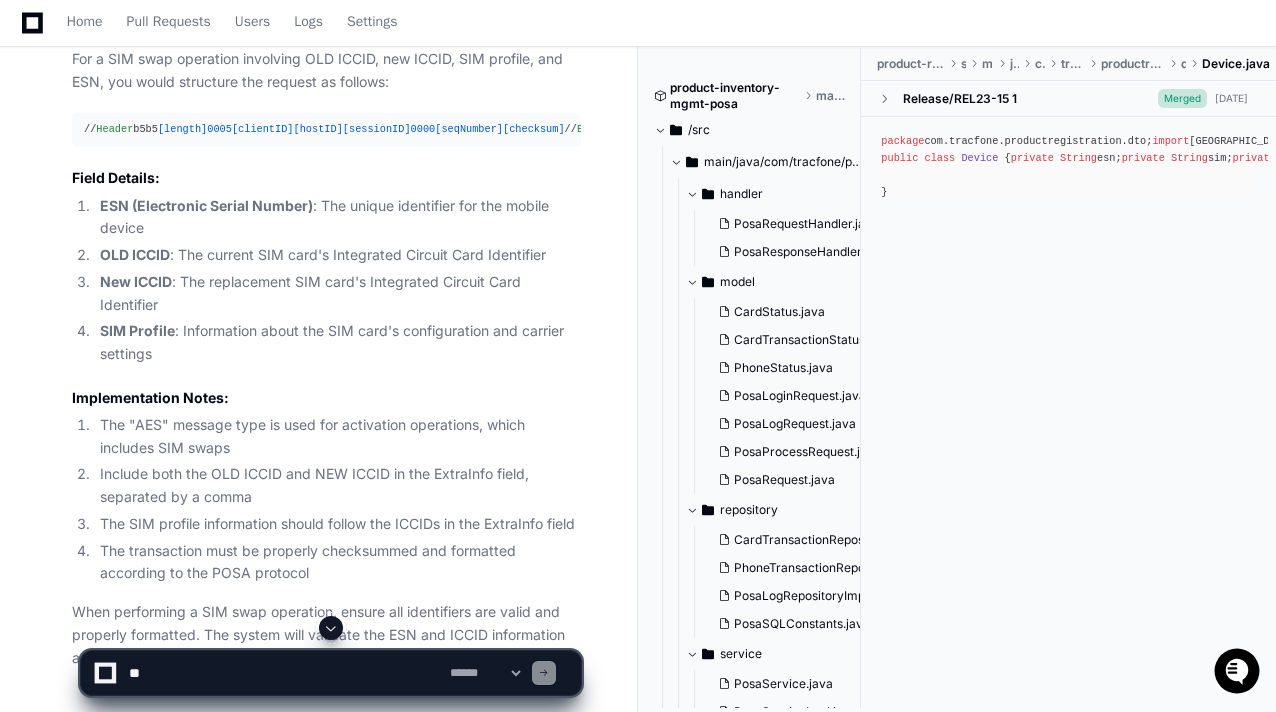 click on "[PERSON_NAME].ponnuru 2 minutes ago generate request for OLD ICCID, new ICCID,SIM profile and ESN
PlayerZero 2 minutes ago Thinking Researching ICCID SIM profile ESN request generation  The user is asking about generating a request for information related to mobile devices/[PERSON_NAME], specifically involving:
- OLD ICCID (Integrated Circuit Card Identifier)
- New ICCID
- SIM profile
- ESN (Electronic Serial Number)
This appears to be related to telecommunications and device management, which aligns with the repositories in the codebase. I should search the codebase to find relevant information about how to generate these types of requests.
Let me first do a semantic search to find relevant code related to ICCID, SIM profiles, and ESN.
I'll help you generate a request for OLD ICCID, new ICCID, SIM profile, and ESN. Let me search the codebase to find the proper format and requirements for this request.
Researching SIM swap ICCID request format" 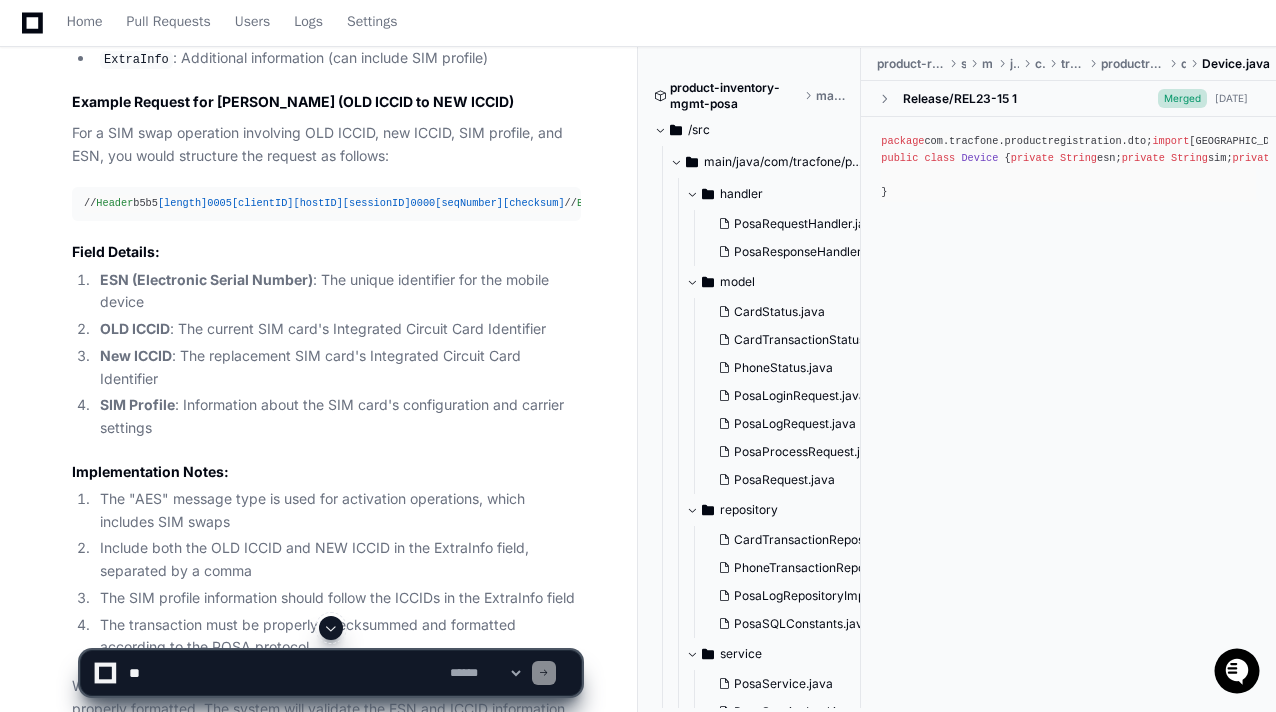 scroll, scrollTop: 2336, scrollLeft: 0, axis: vertical 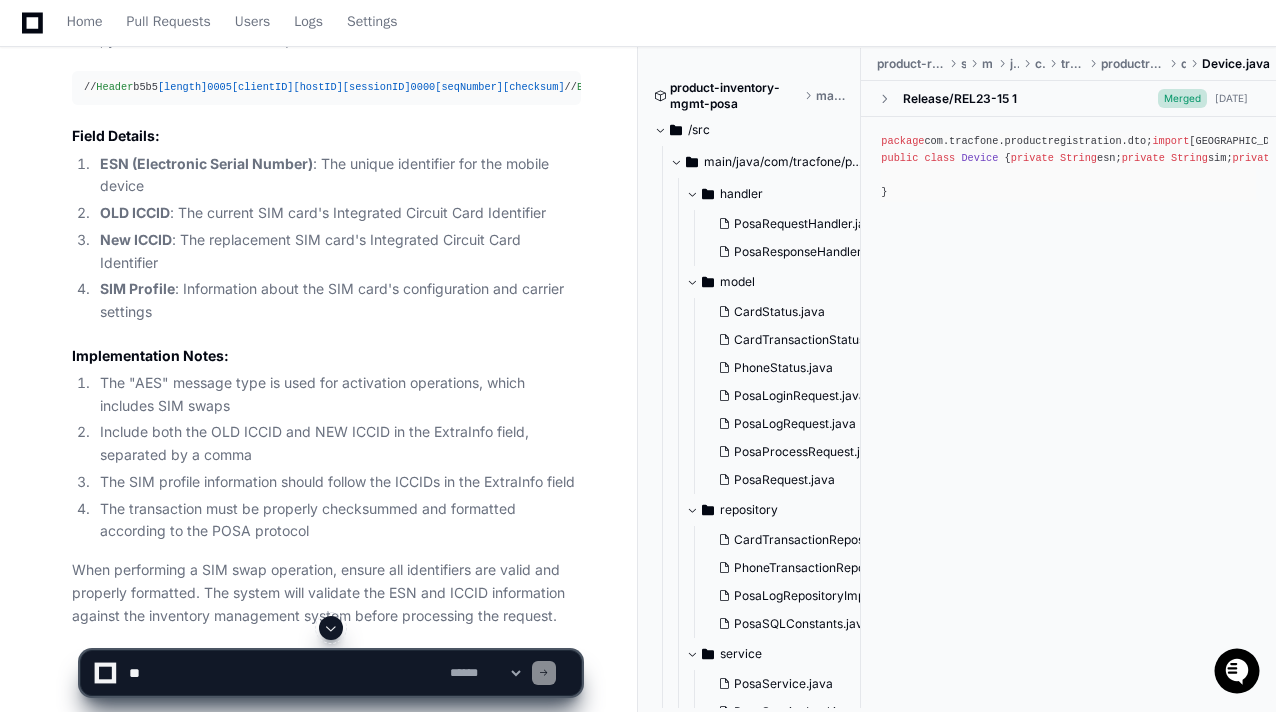 click on "[PERSON_NAME].ponnuru 2 minutes ago generate request for OLD ICCID, new ICCID,SIM profile and ESN
PlayerZero 2 minutes ago Thinking Researching ICCID SIM profile ESN request generation  The user is asking about generating a request for information related to mobile devices/[PERSON_NAME], specifically involving:
- OLD ICCID (Integrated Circuit Card Identifier)
- New ICCID
- SIM profile
- ESN (Electronic Serial Number)
This appears to be related to telecommunications and device management, which aligns with the repositories in the codebase. I should search the codebase to find relevant information about how to generate these types of requests.
Let me first do a semantic search to find relevant code related to ICCID, SIM profiles, and ESN.
I'll help you generate a request for OLD ICCID, new ICCID, SIM profile, and ESN. Let me search the codebase to find the proper format and requirements for this request.
Researching SIM swap ICCID request format" 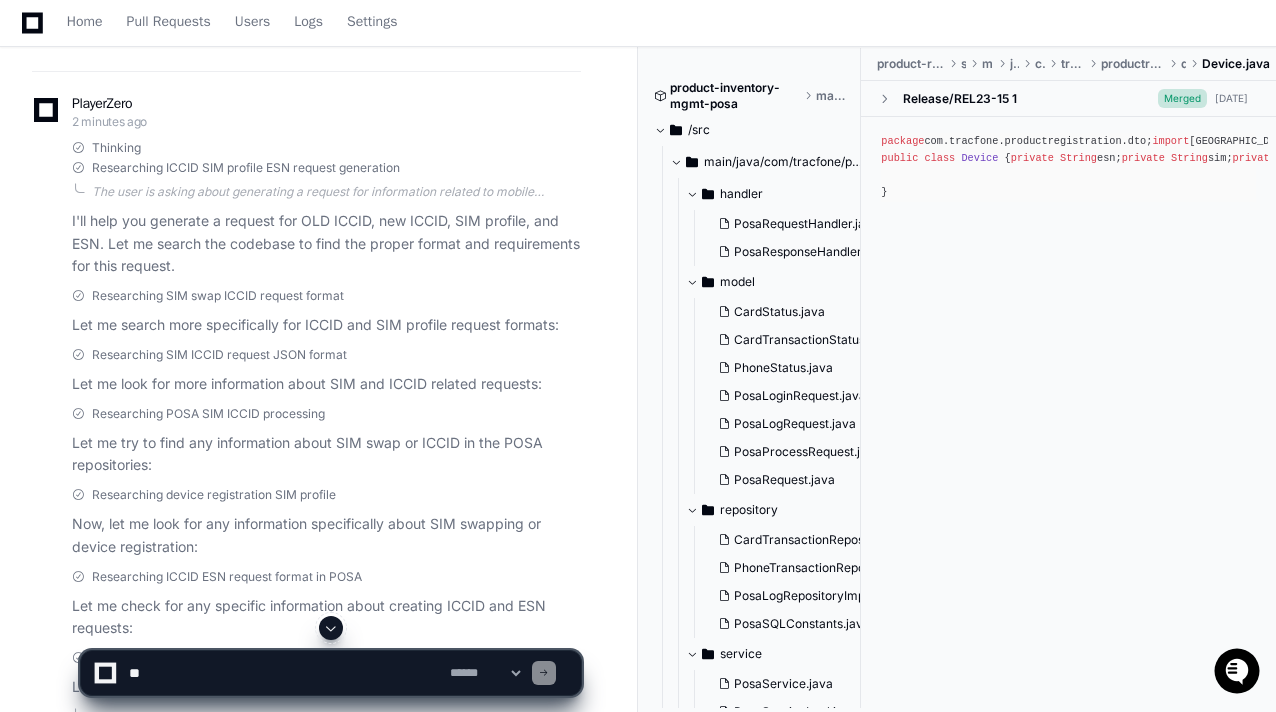 scroll, scrollTop: 58, scrollLeft: 0, axis: vertical 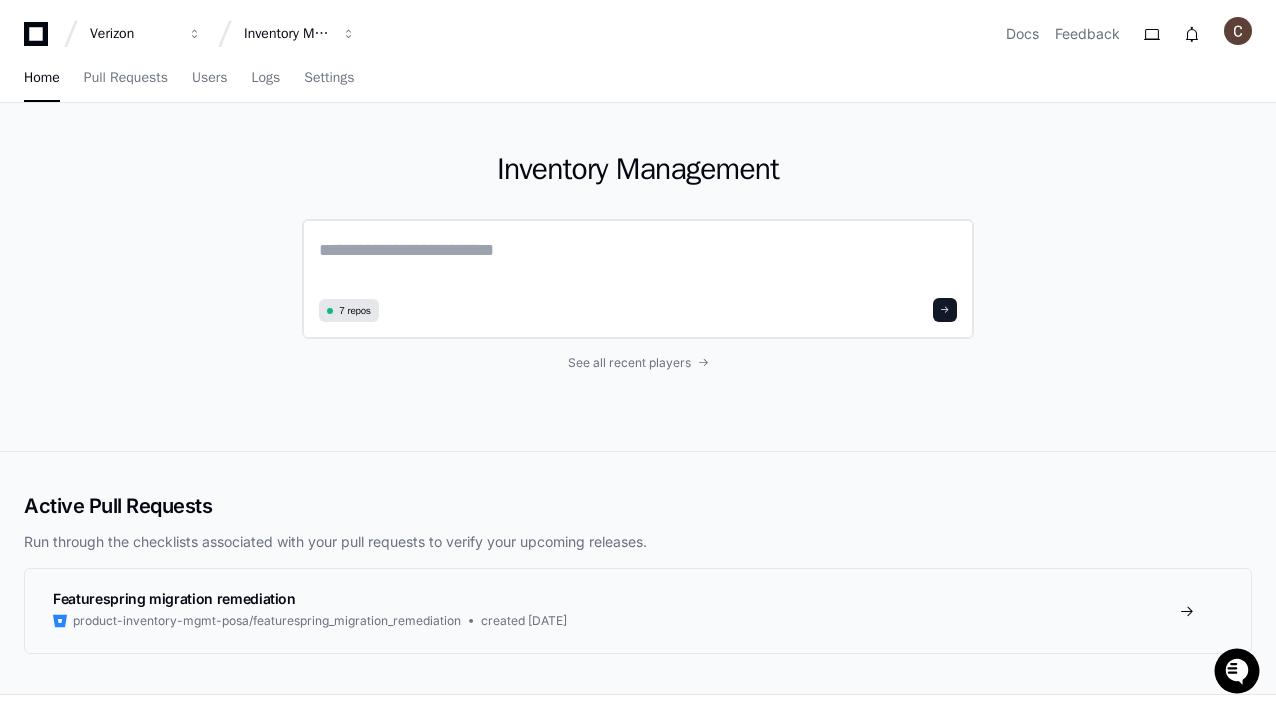 click 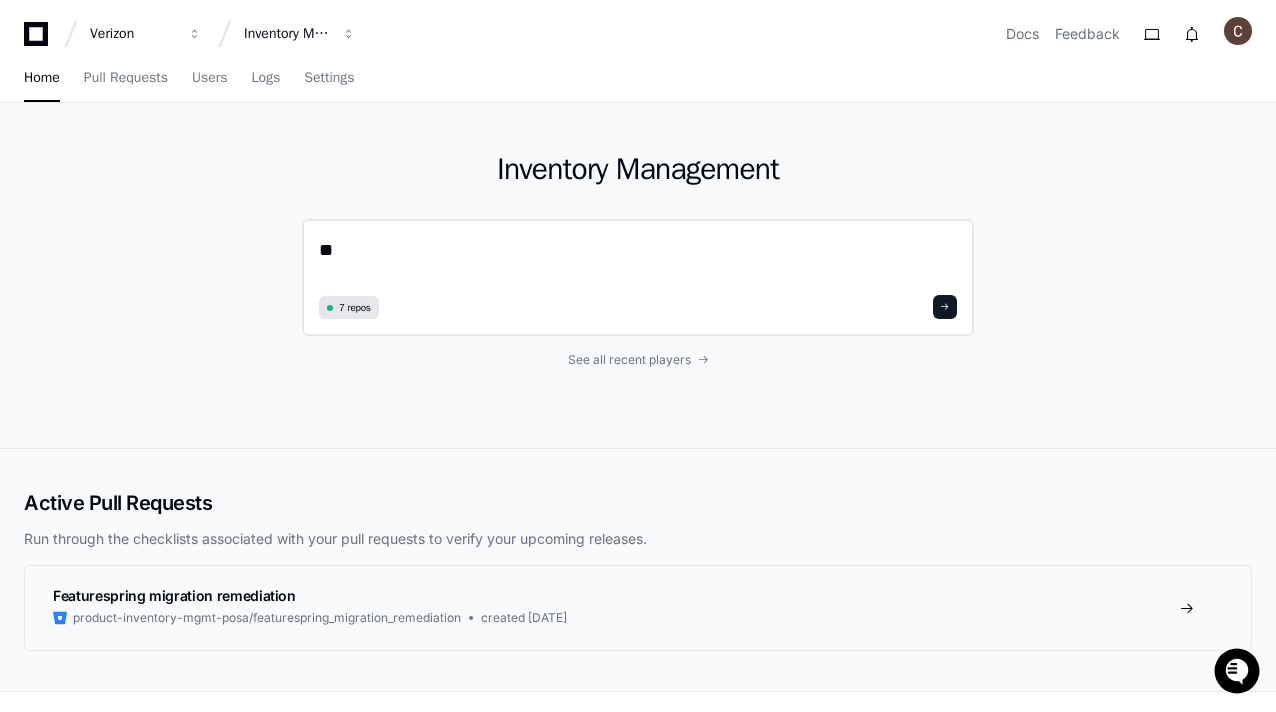 type on "*" 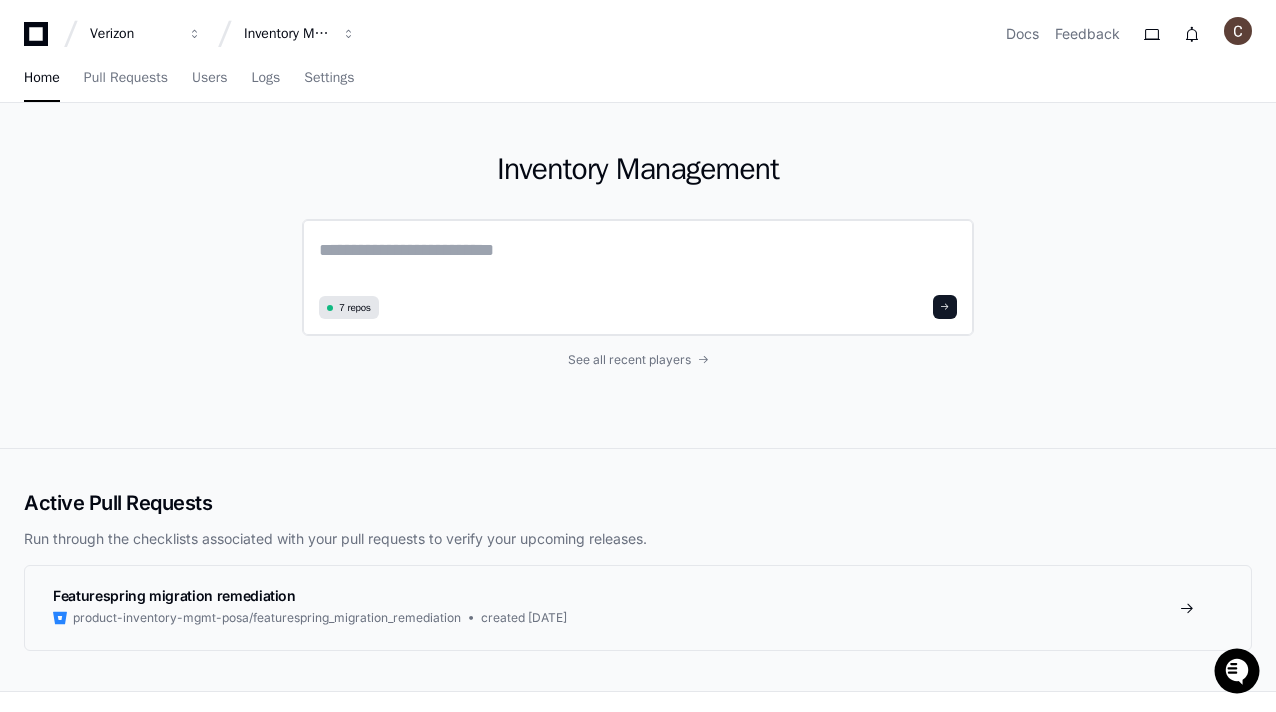 paste on "**********" 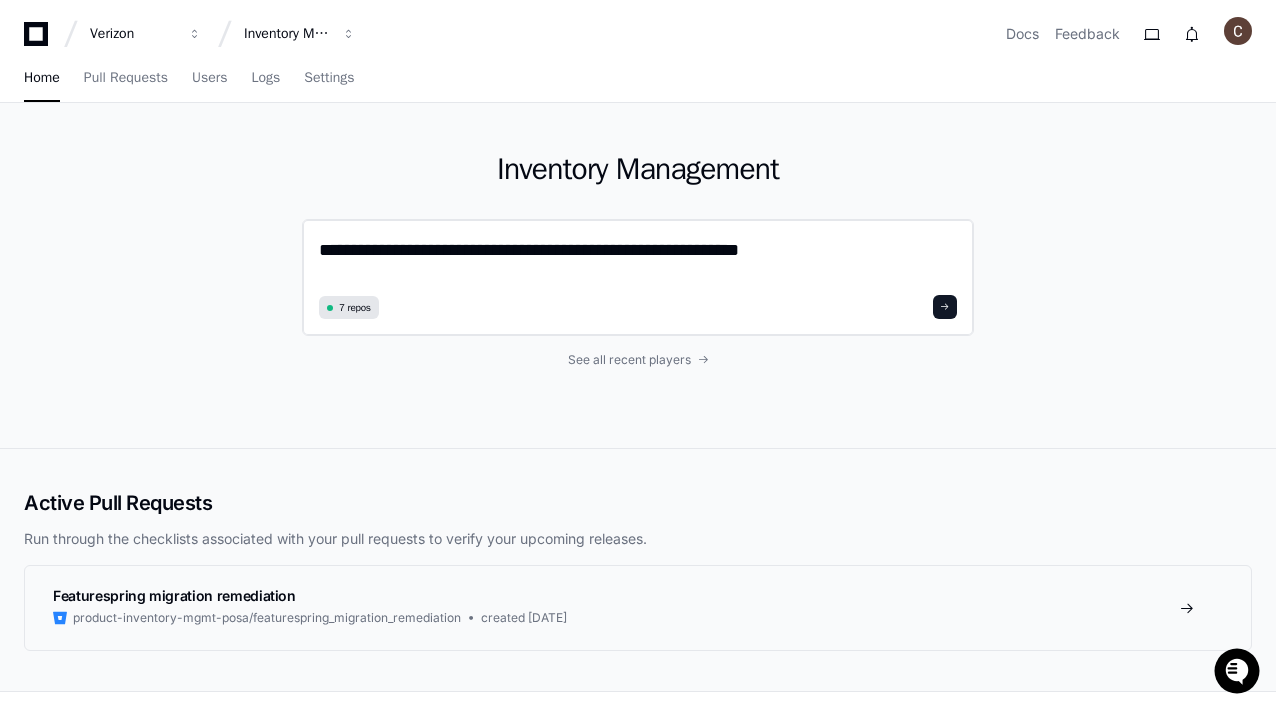click on "**********" 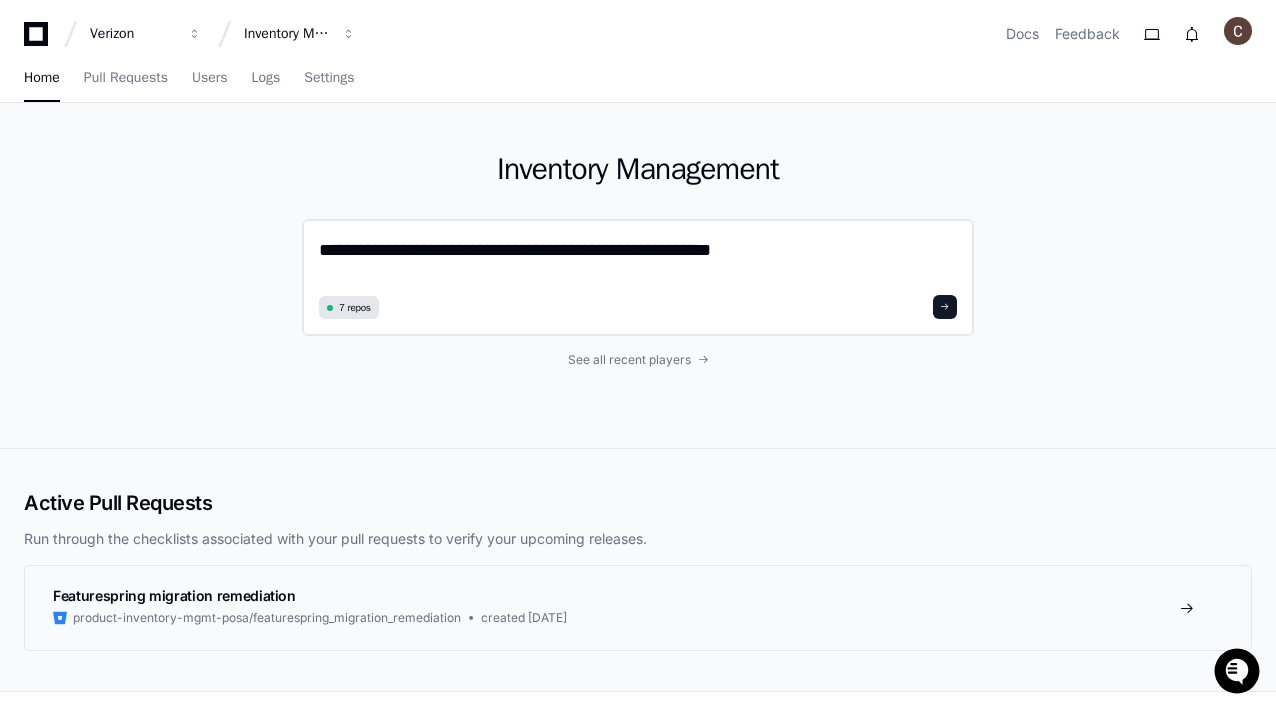 type on "**********" 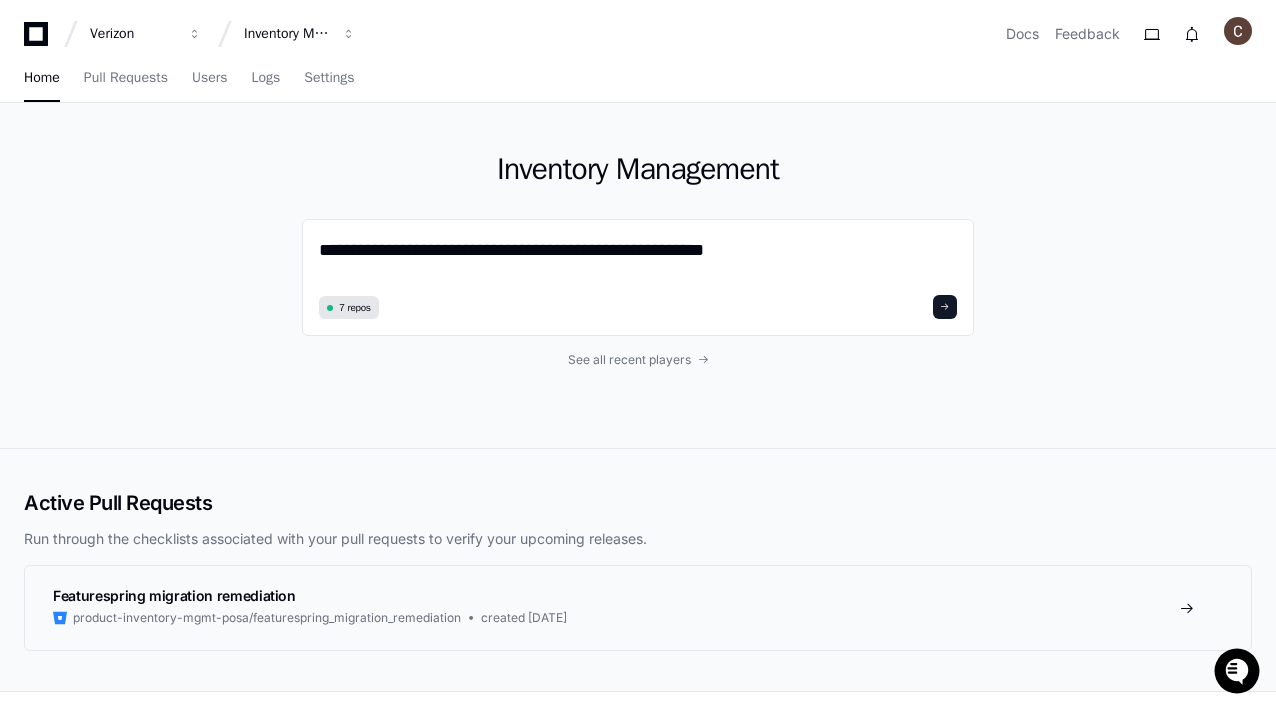 drag, startPoint x: 756, startPoint y: 251, endPoint x: 274, endPoint y: 259, distance: 482.06638 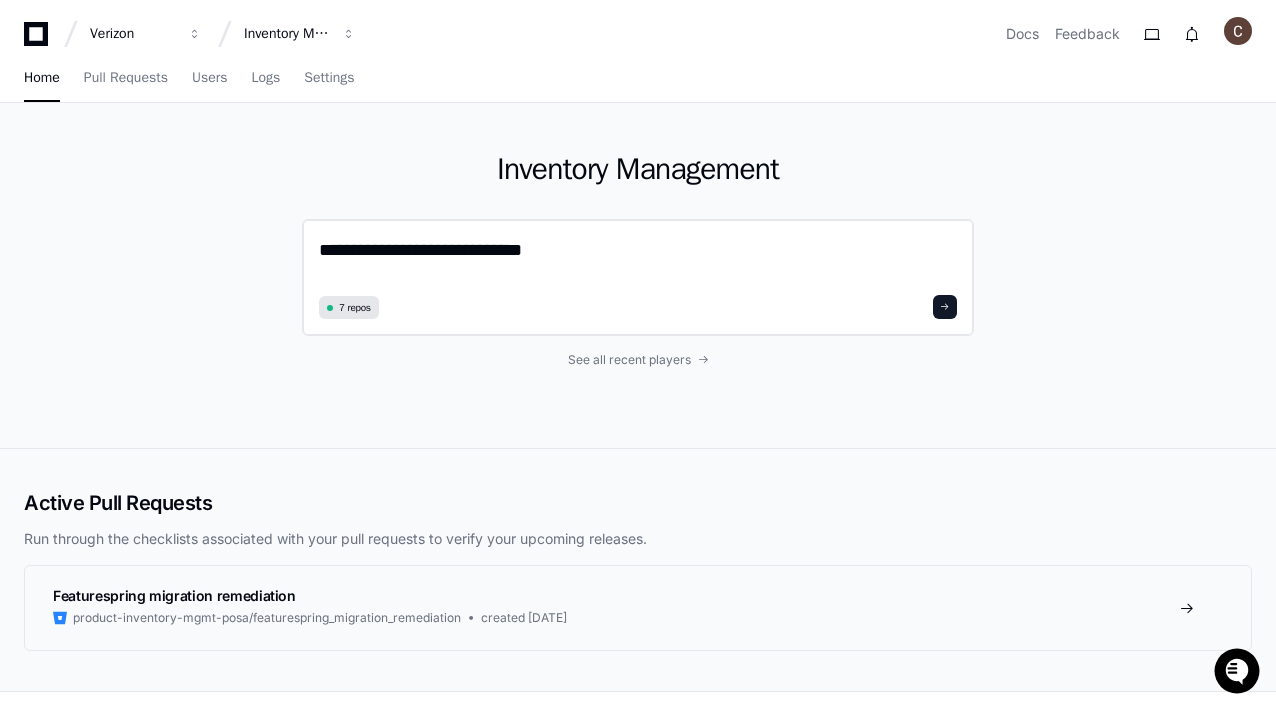 paste on "**********" 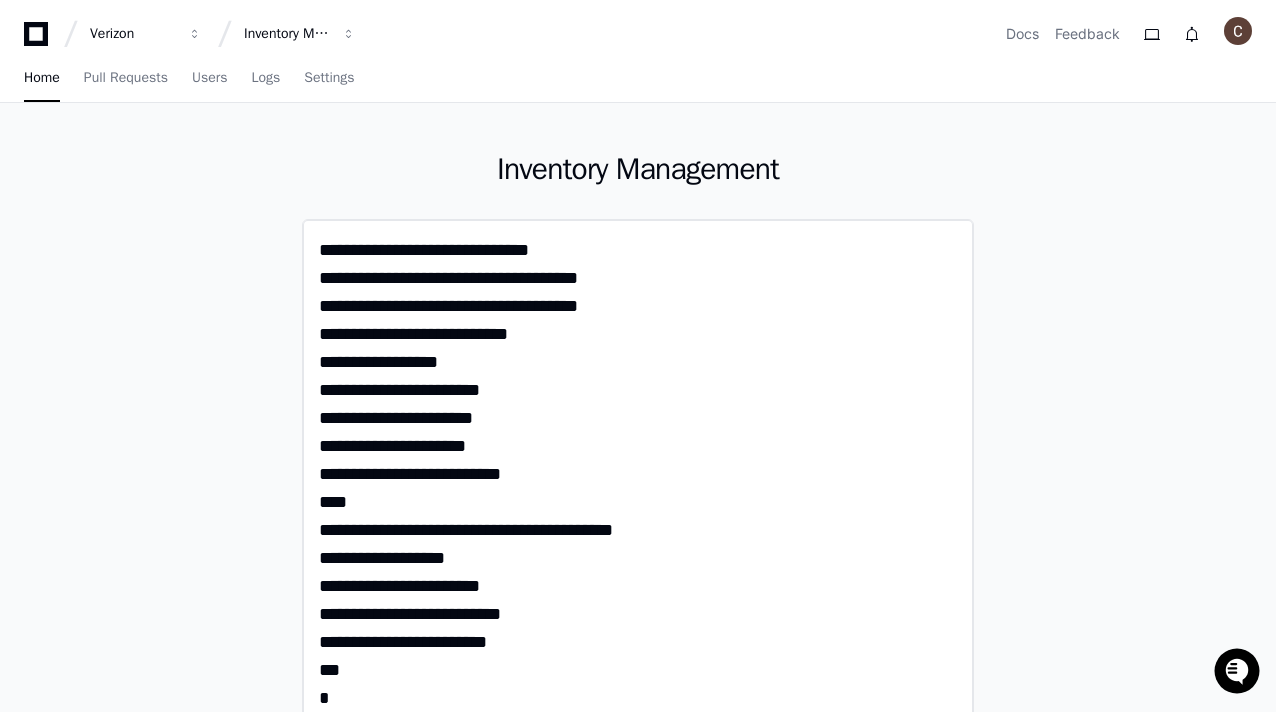 scroll, scrollTop: 0, scrollLeft: 0, axis: both 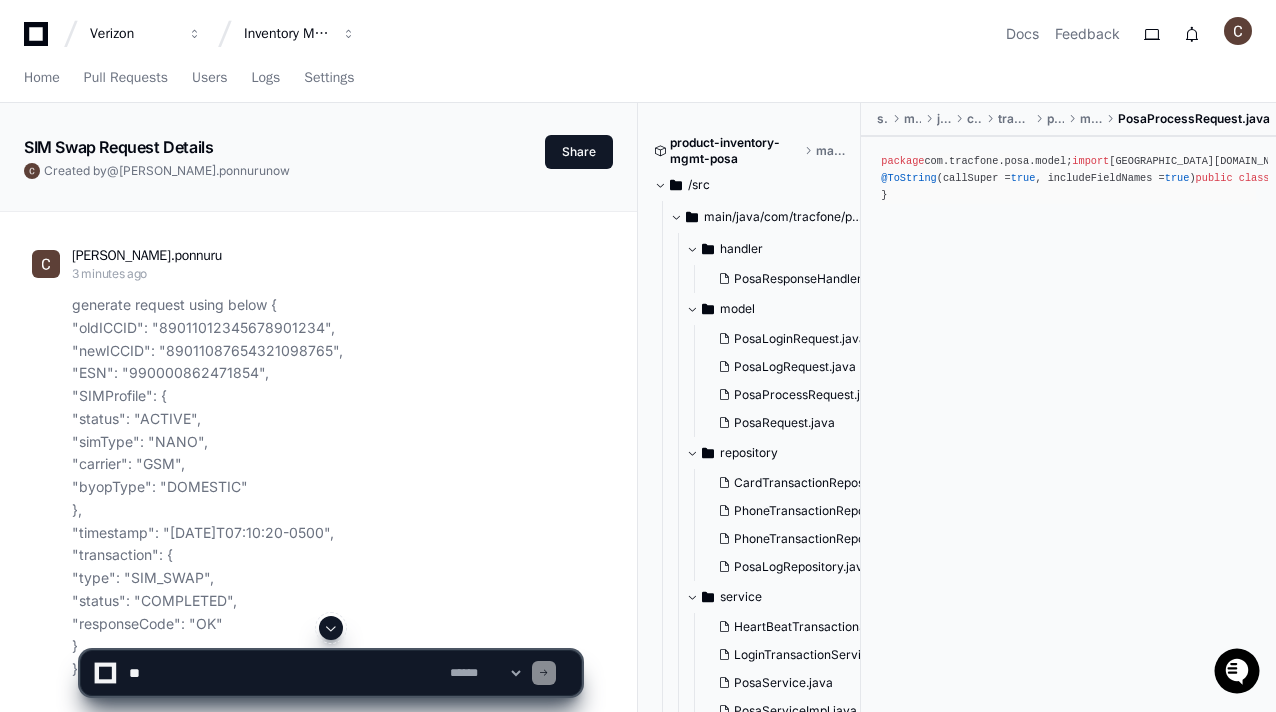click 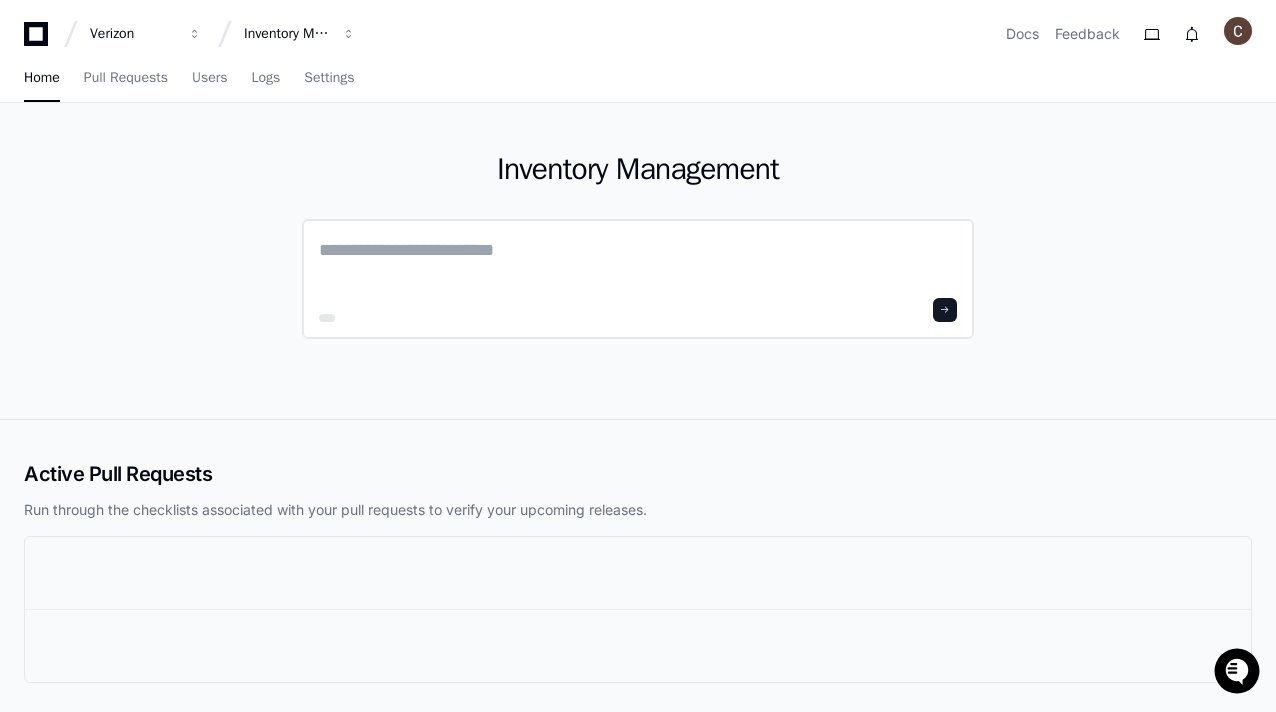 click 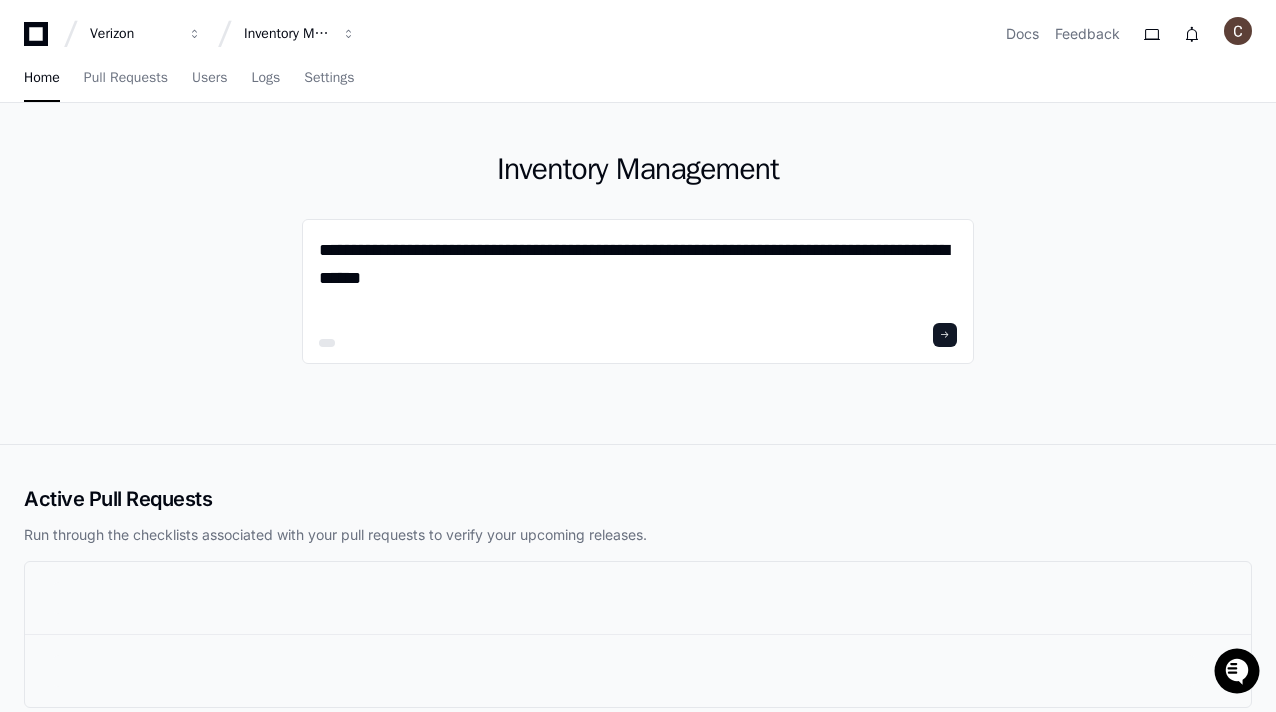 drag, startPoint x: 453, startPoint y: 250, endPoint x: 292, endPoint y: 251, distance: 161.00311 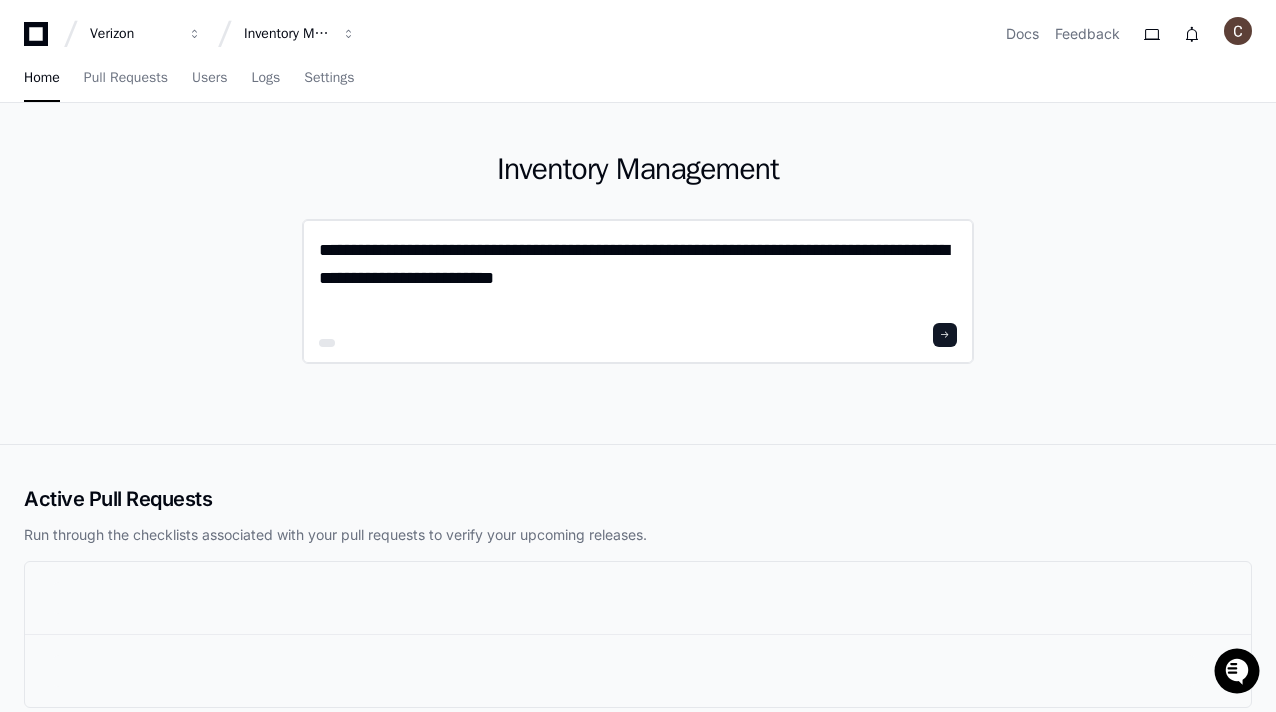 click on "**********" 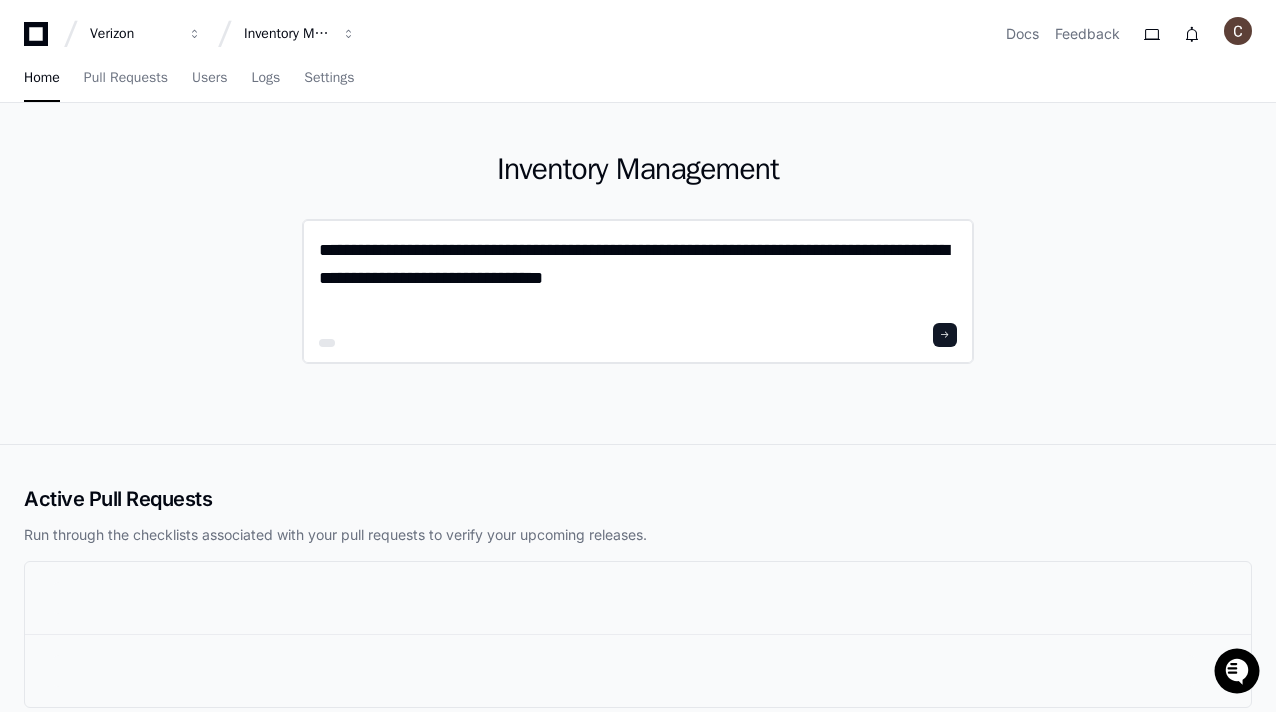 type on "**********" 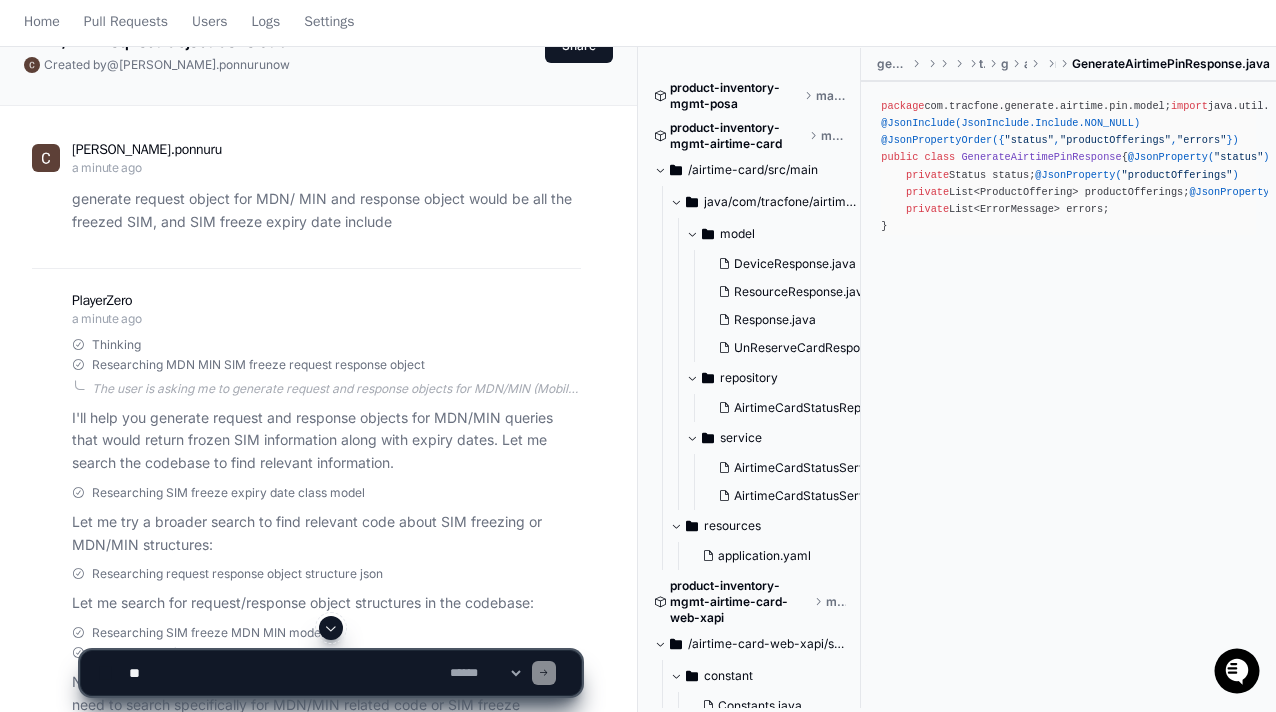 scroll, scrollTop: 0, scrollLeft: 0, axis: both 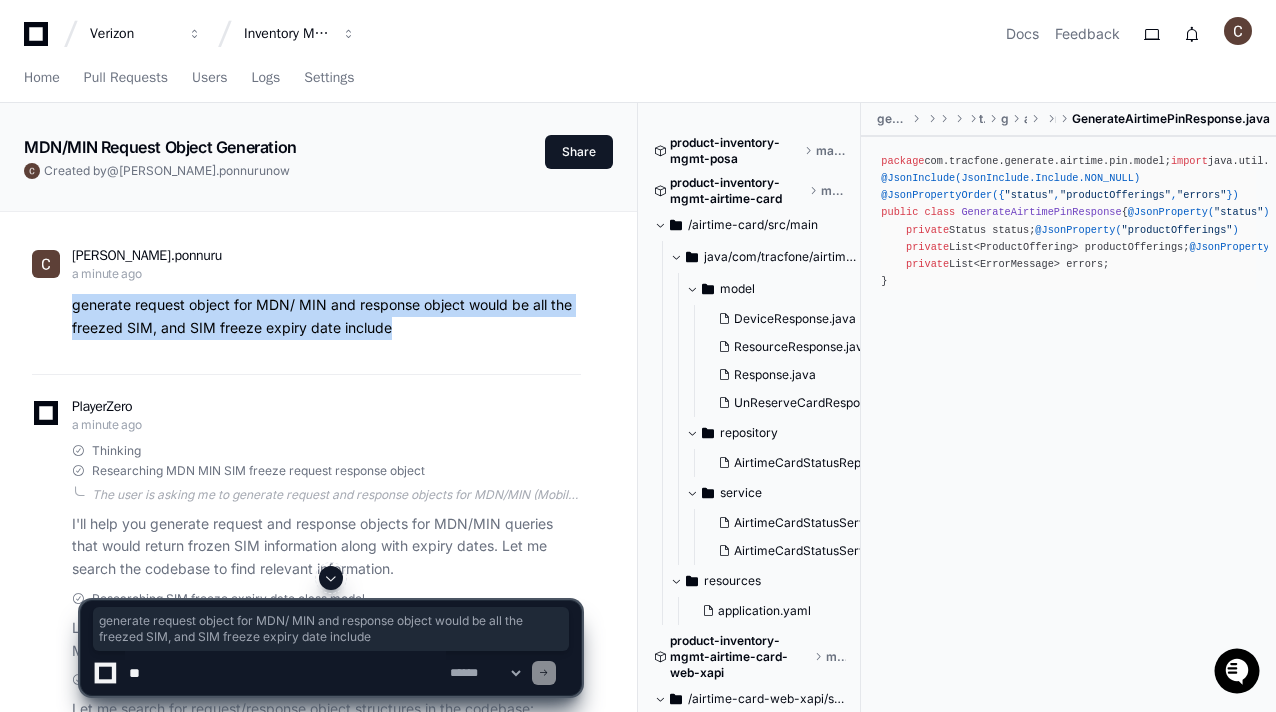 drag, startPoint x: 72, startPoint y: 301, endPoint x: 391, endPoint y: 329, distance: 320.22647 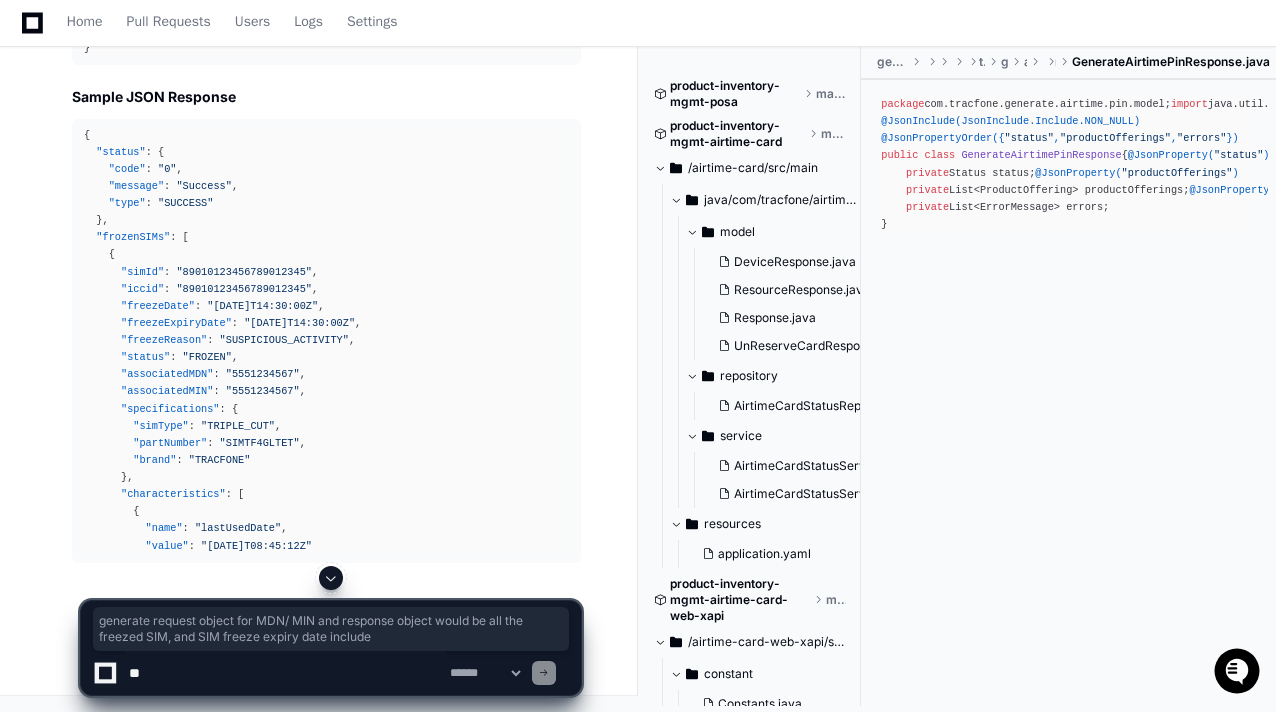 scroll, scrollTop: 3559, scrollLeft: 0, axis: vertical 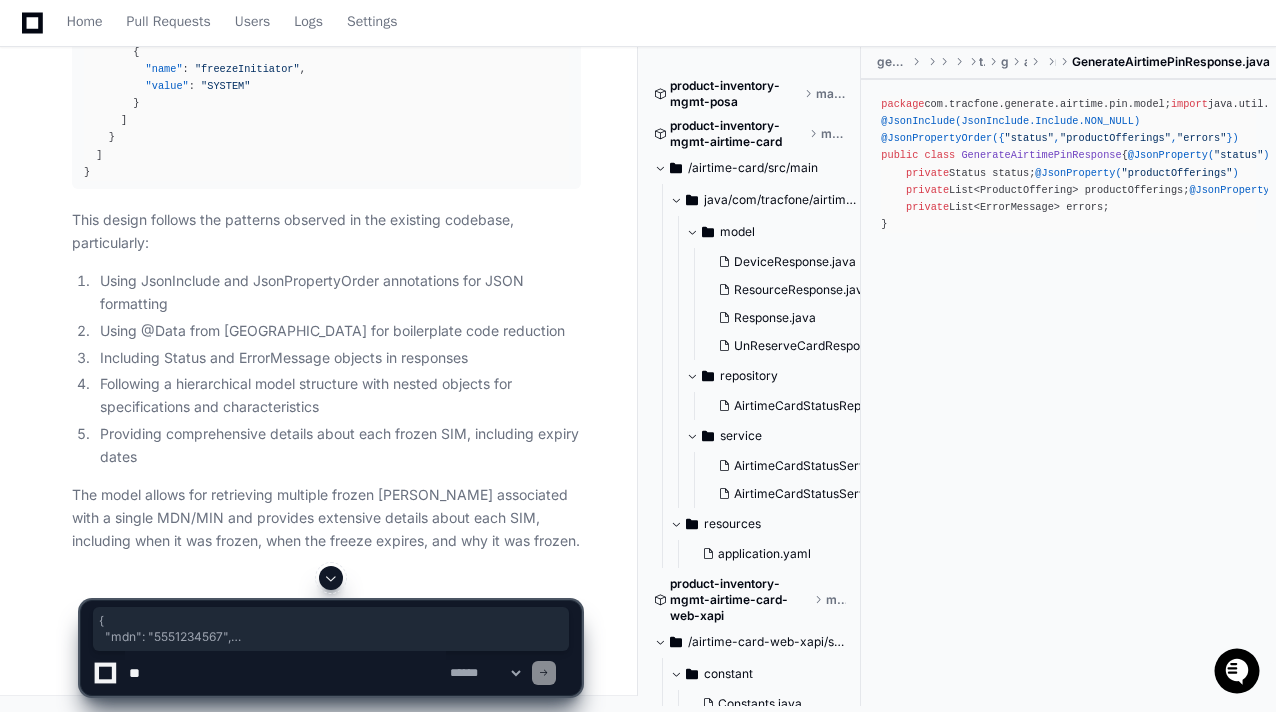 drag, startPoint x: 98, startPoint y: 287, endPoint x: 82, endPoint y: 180, distance: 108.18965 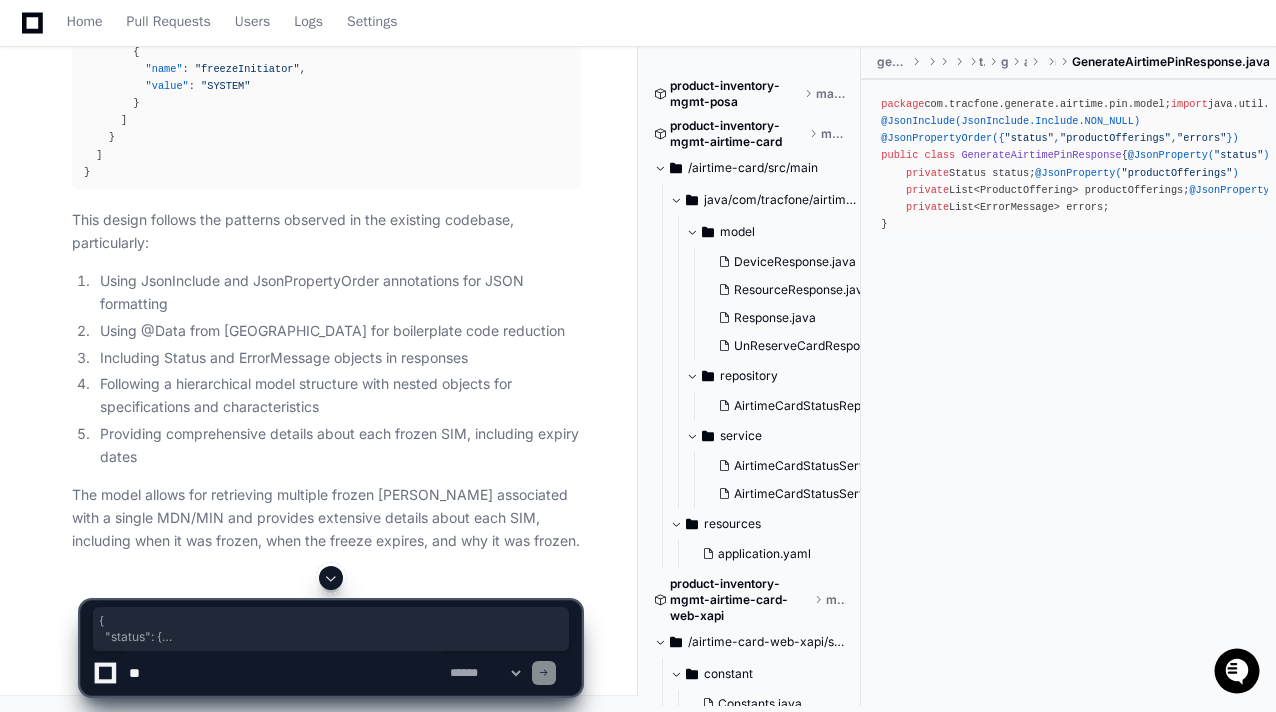 drag, startPoint x: 83, startPoint y: 360, endPoint x: 501, endPoint y: 548, distance: 458.33176 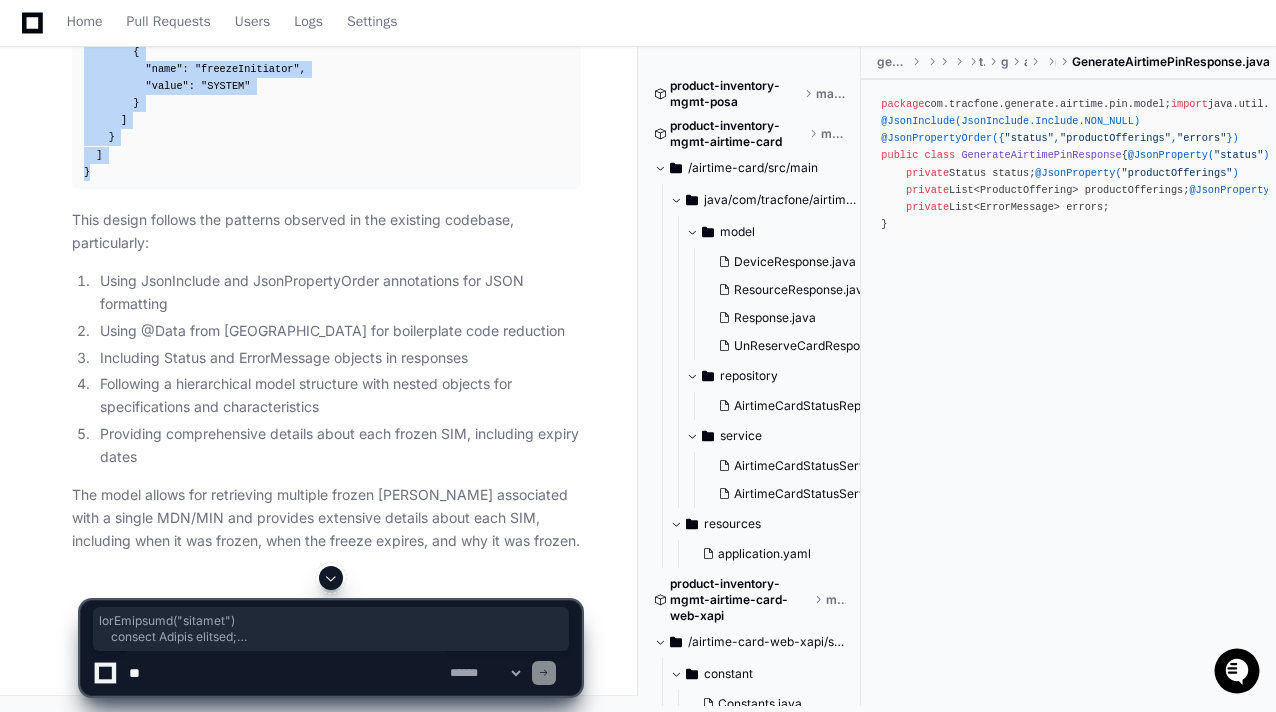 scroll, scrollTop: 3132, scrollLeft: 0, axis: vertical 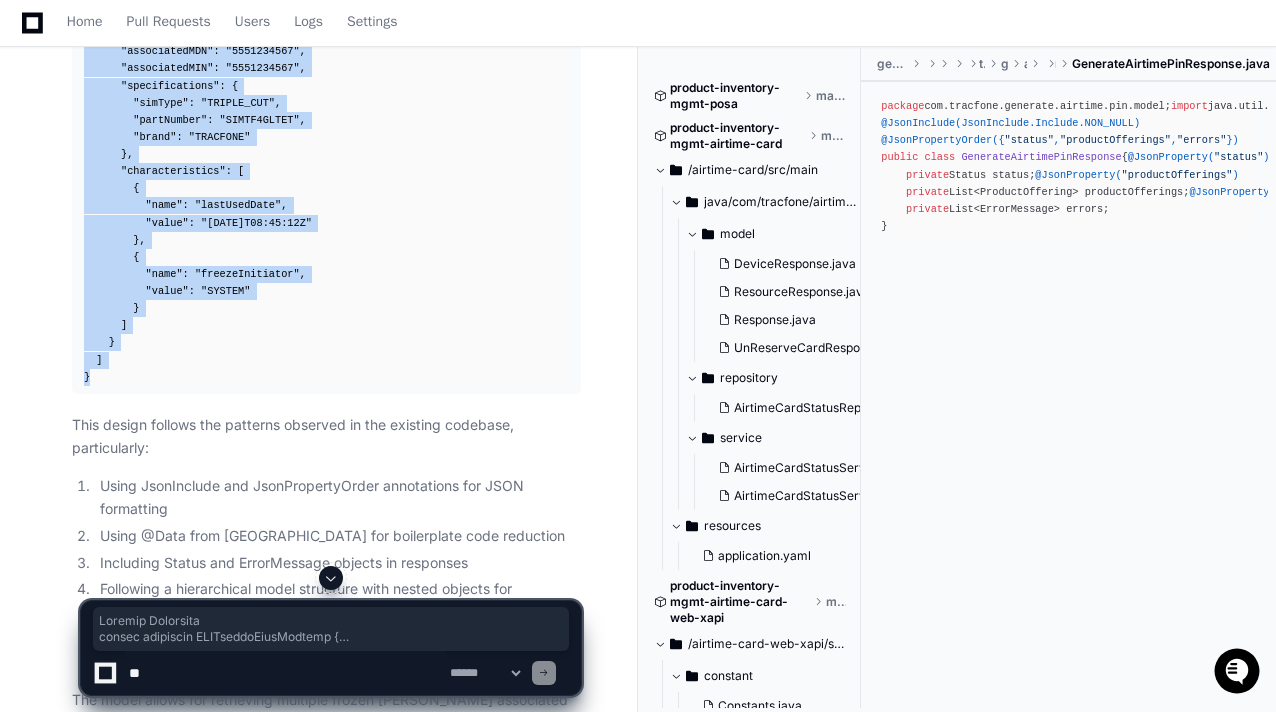 drag, startPoint x: 96, startPoint y: 508, endPoint x: 46, endPoint y: 381, distance: 136.4881 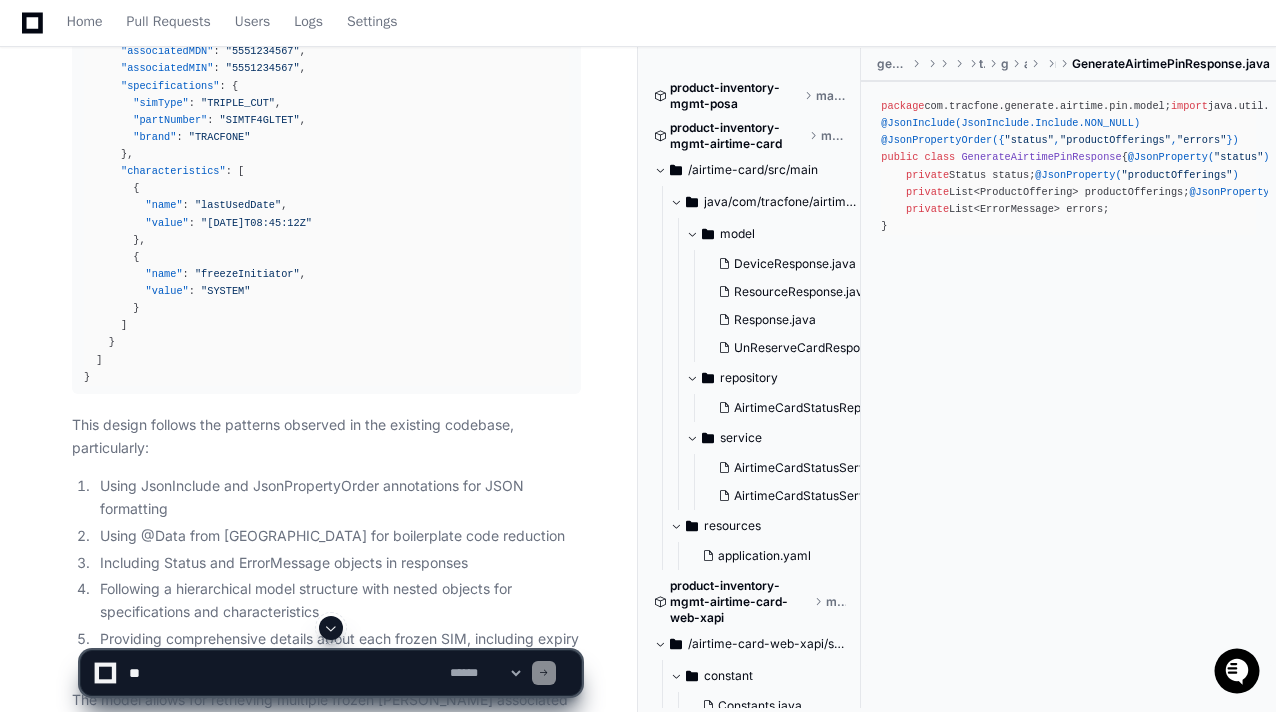 drag, startPoint x: 530, startPoint y: 317, endPoint x: 992, endPoint y: 605, distance: 544.4153 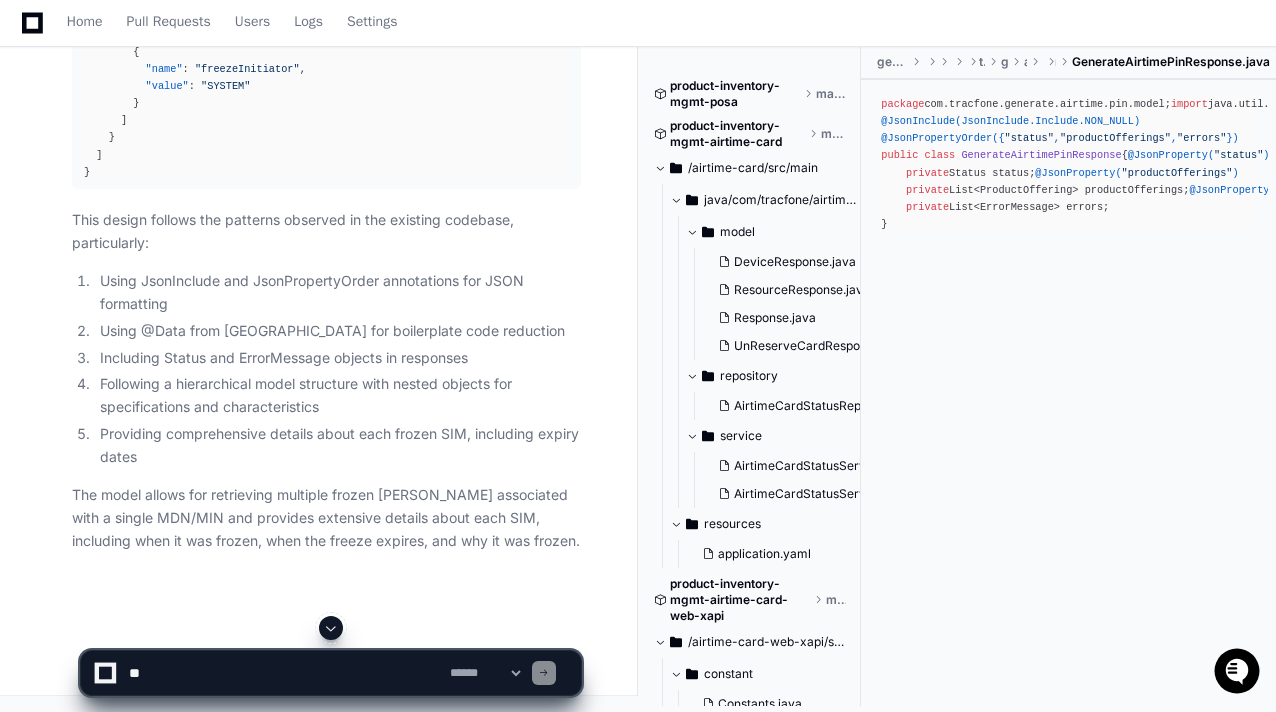 scroll, scrollTop: 5016, scrollLeft: 0, axis: vertical 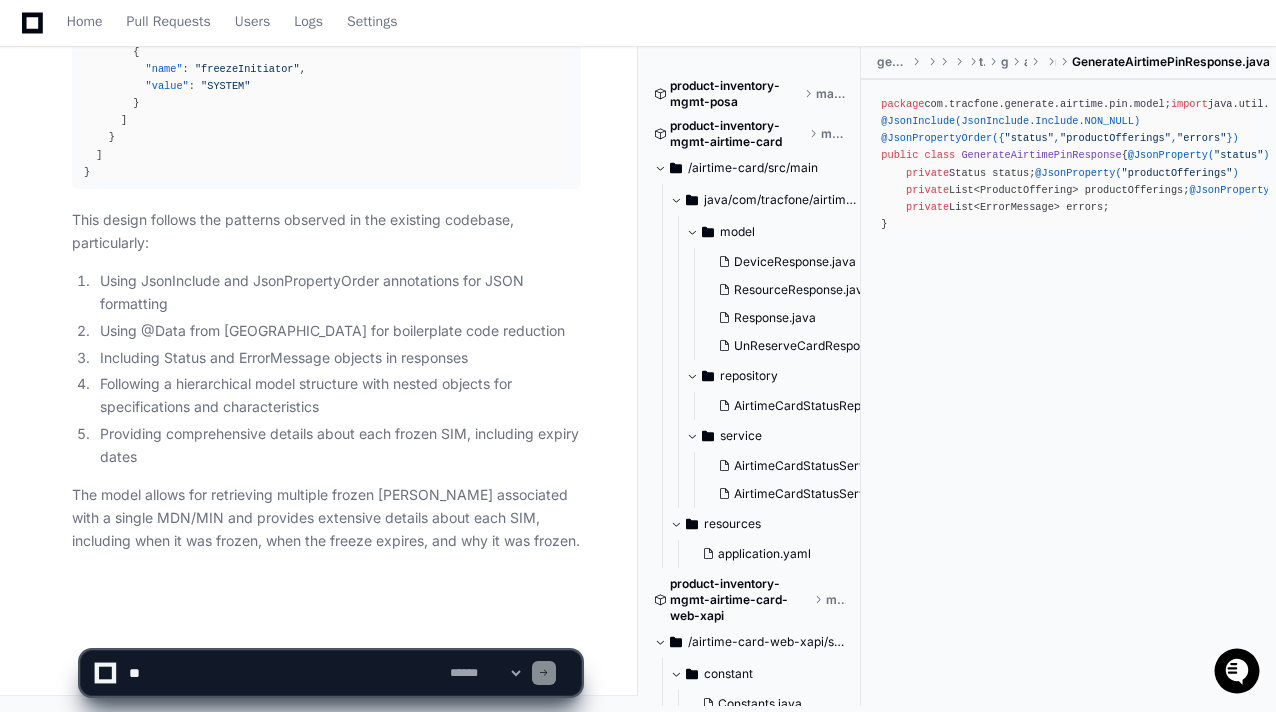 click 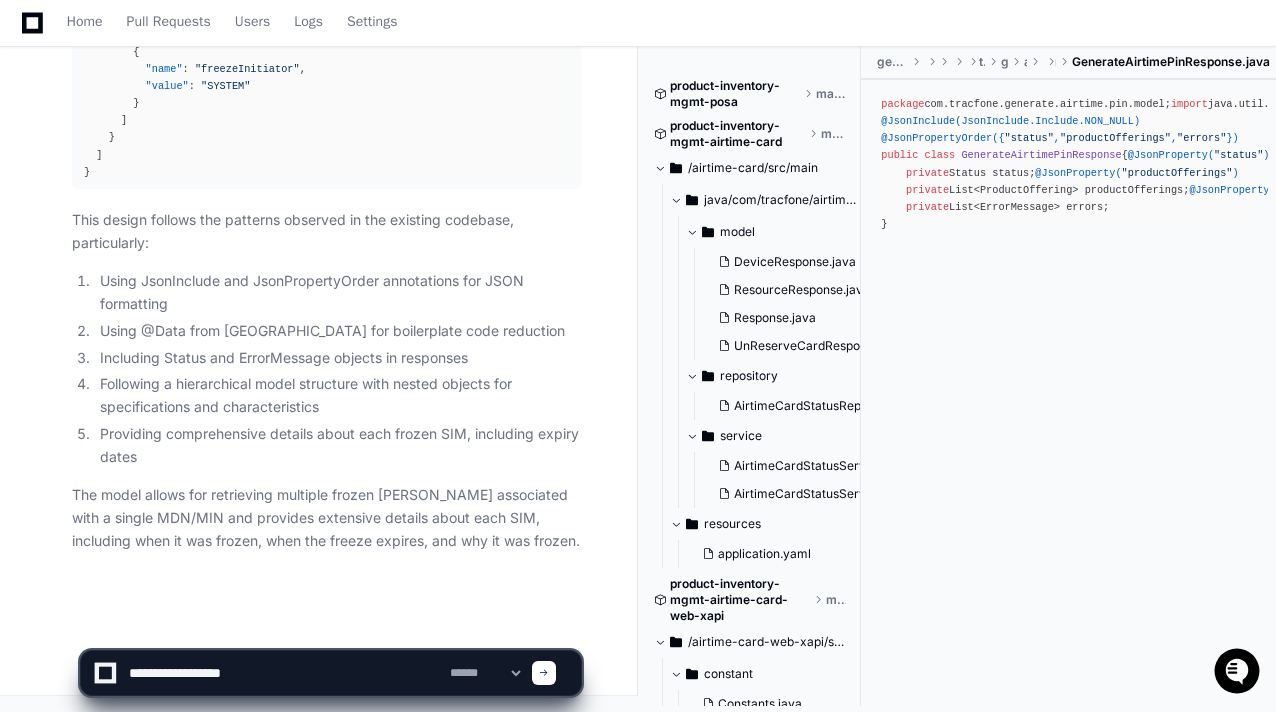 type on "**********" 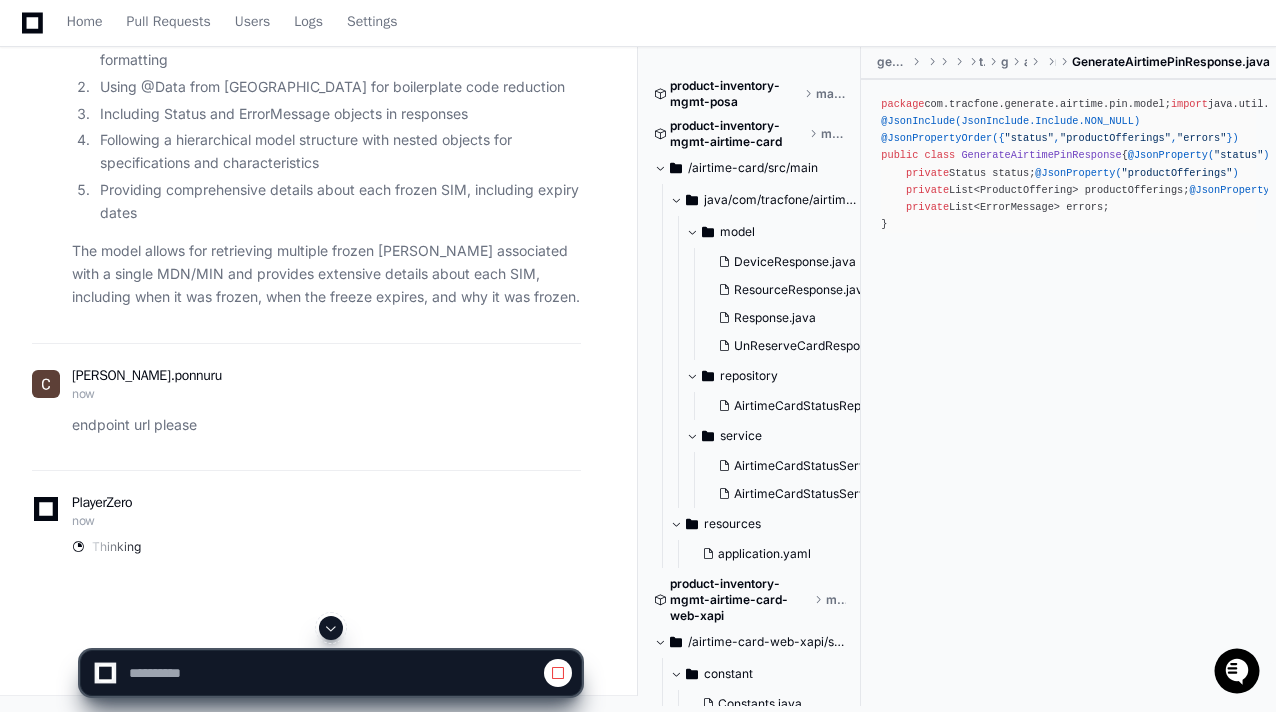 scroll, scrollTop: 3716, scrollLeft: 0, axis: vertical 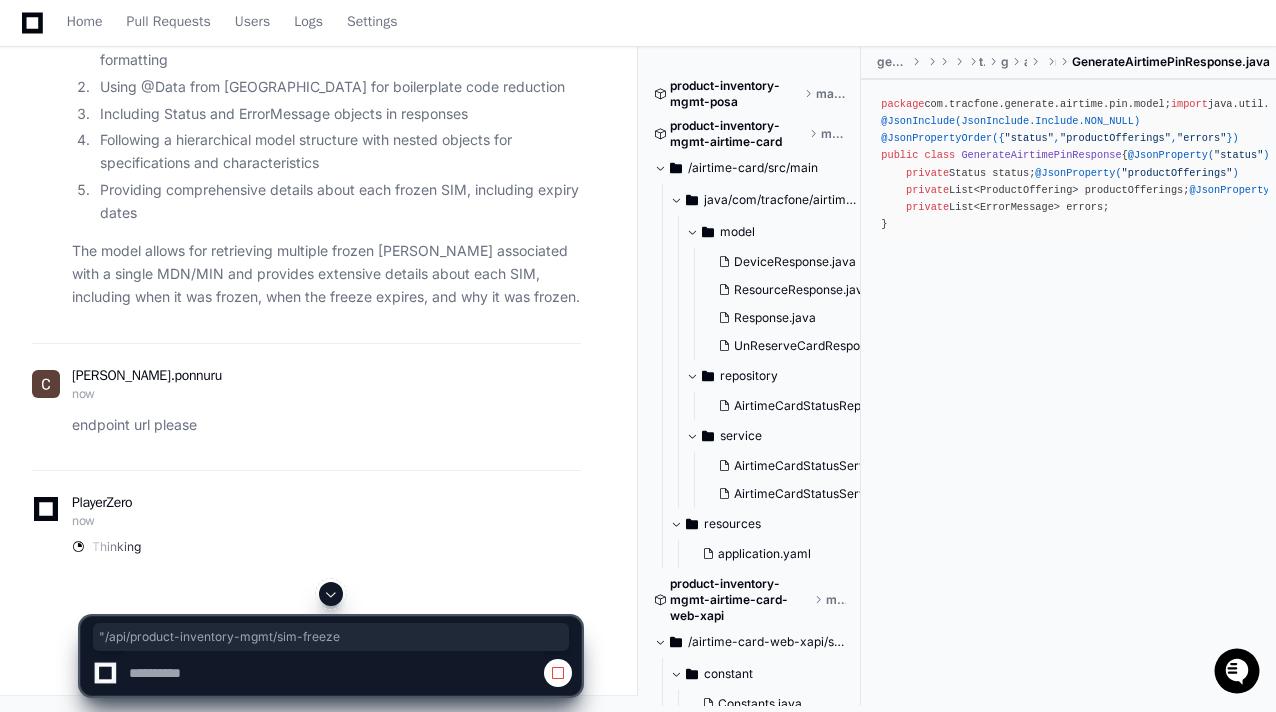 drag, startPoint x: 176, startPoint y: 191, endPoint x: 396, endPoint y: 193, distance: 220.0091 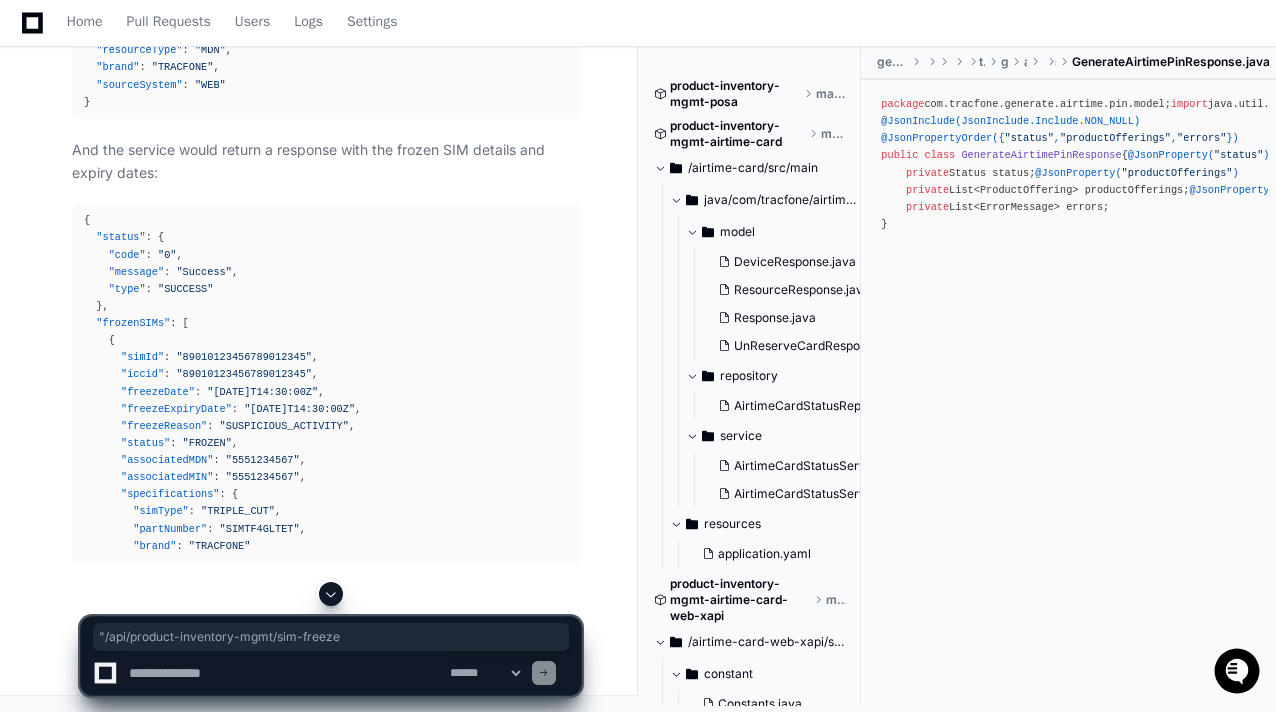 scroll, scrollTop: 5696, scrollLeft: 0, axis: vertical 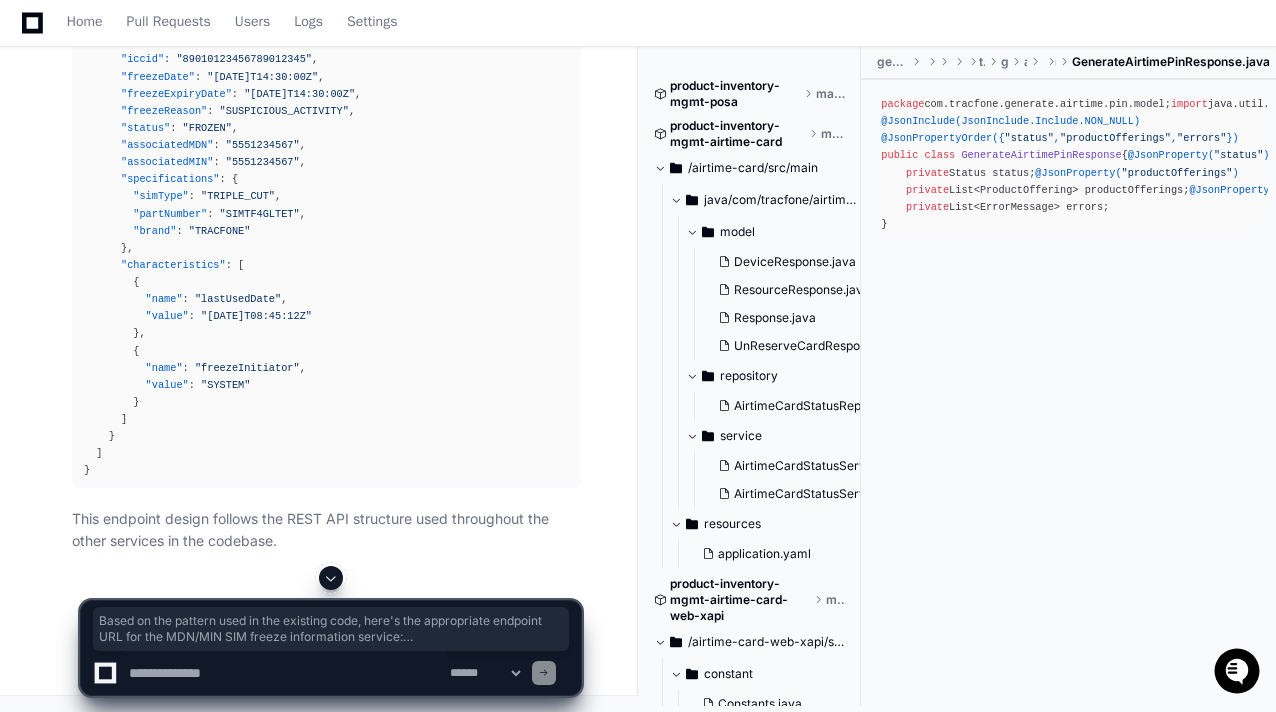 click on "/api/product-inventory-mgmt/sim-freeze/frozen-[PERSON_NAME]" 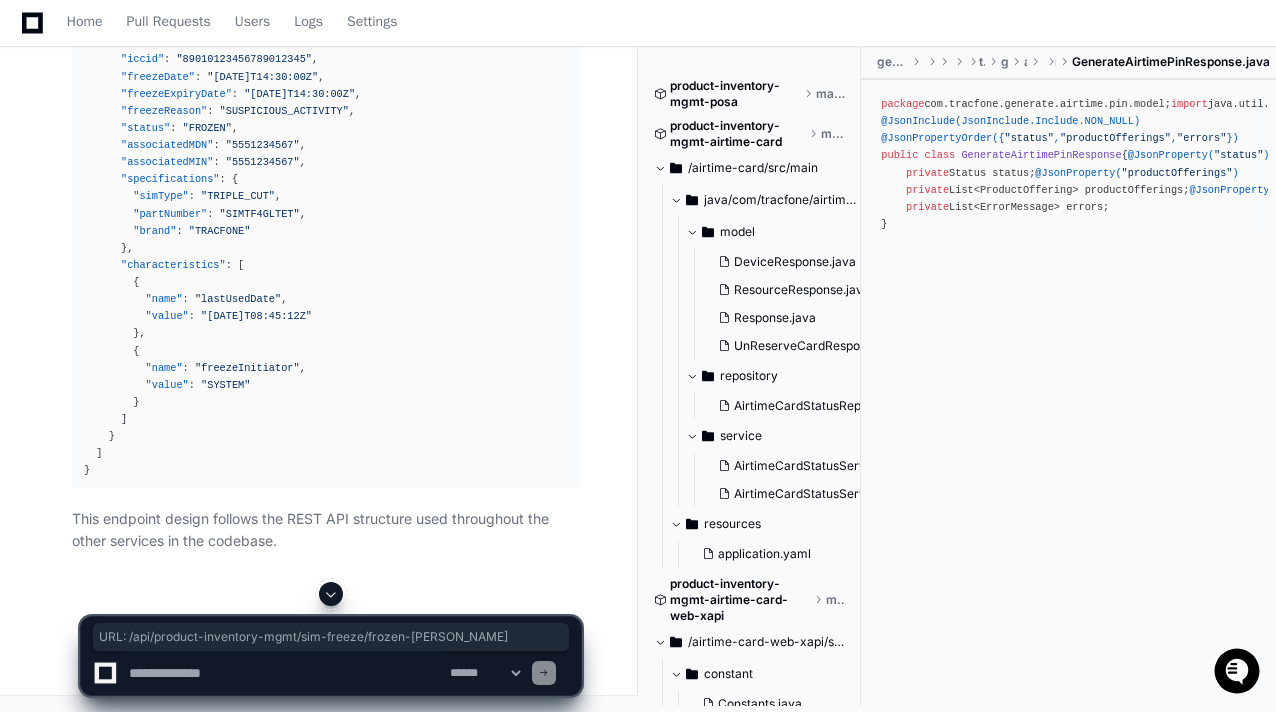 drag, startPoint x: 472, startPoint y: 337, endPoint x: 92, endPoint y: 341, distance: 380.02106 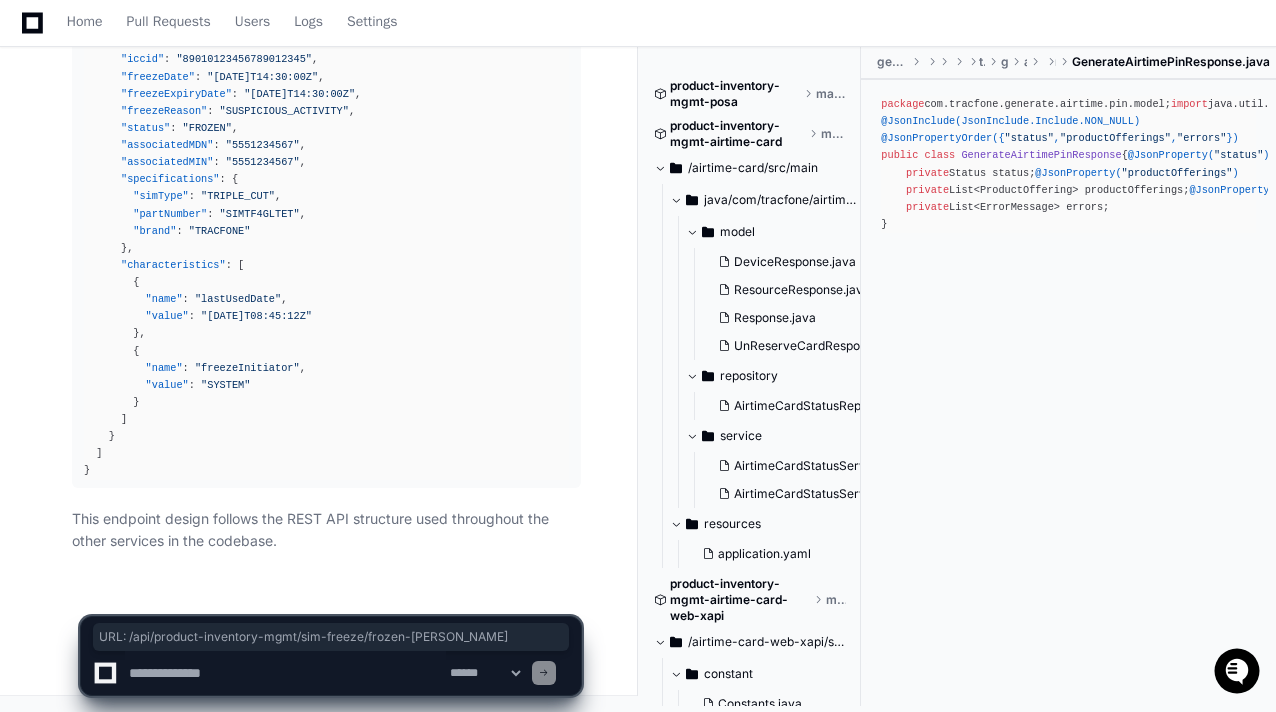 scroll, scrollTop: 6513, scrollLeft: 0, axis: vertical 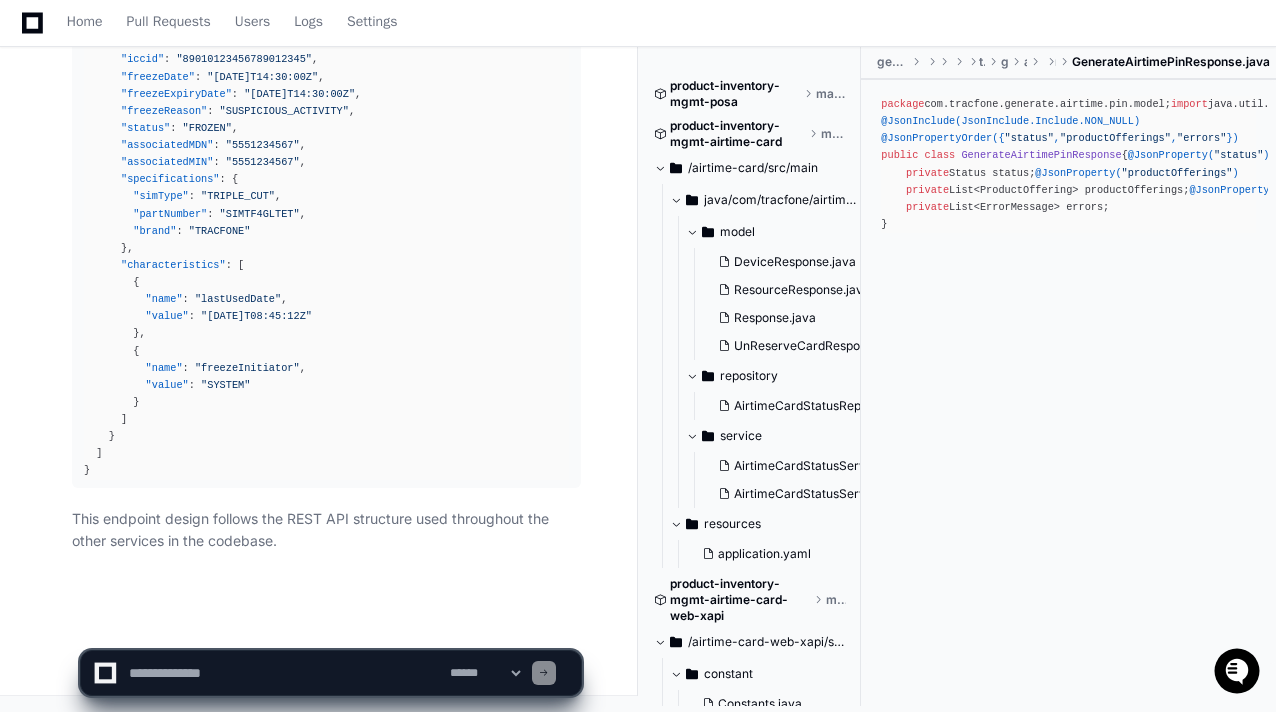 click on "**********" 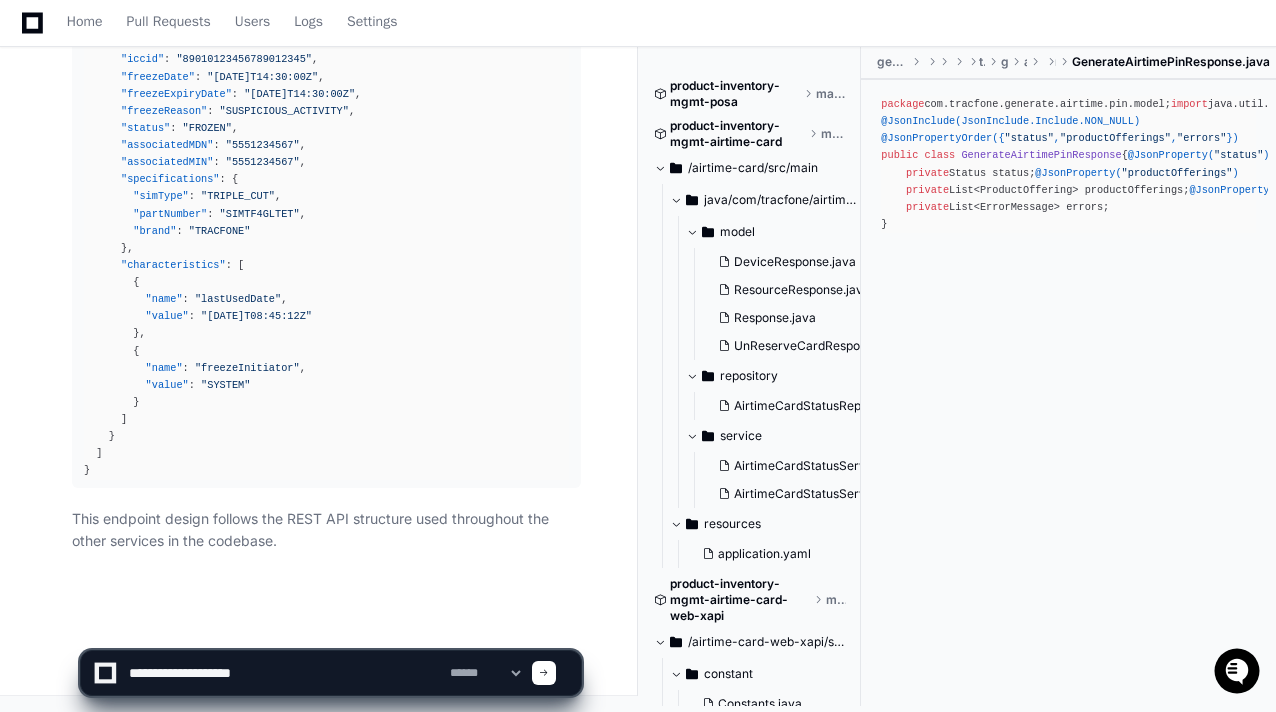 type on "**********" 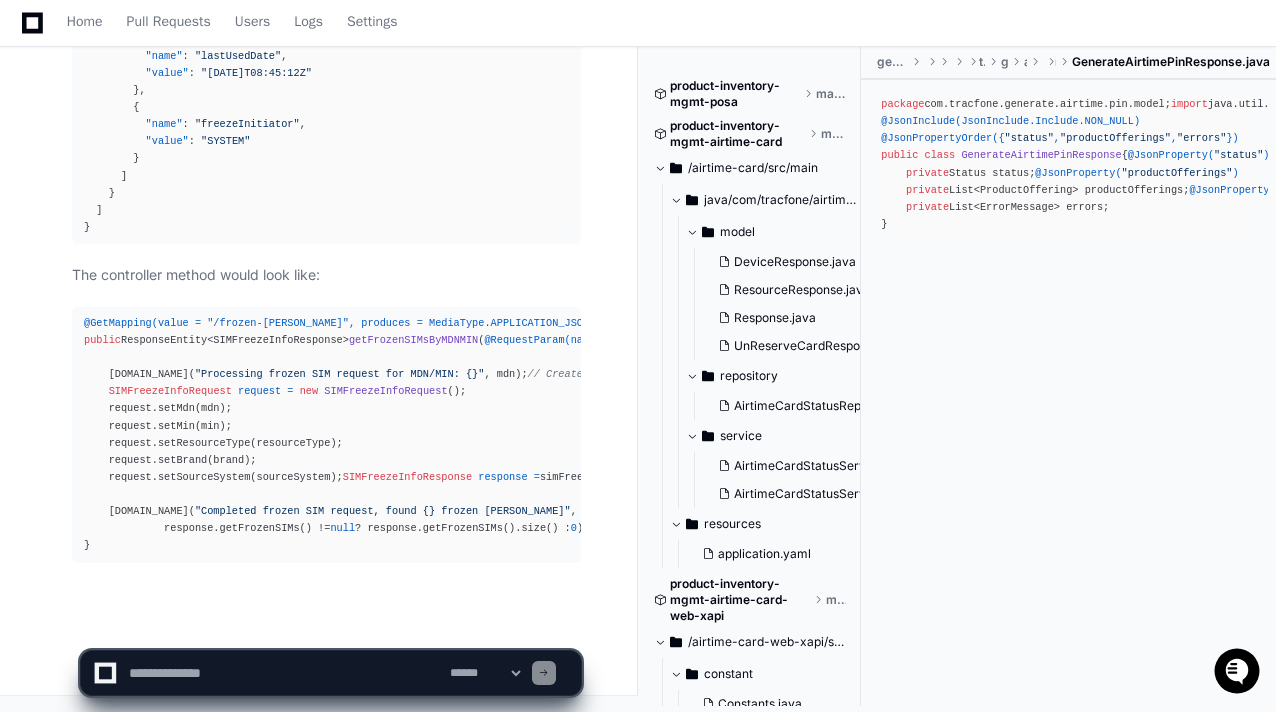 scroll, scrollTop: 8478, scrollLeft: 0, axis: vertical 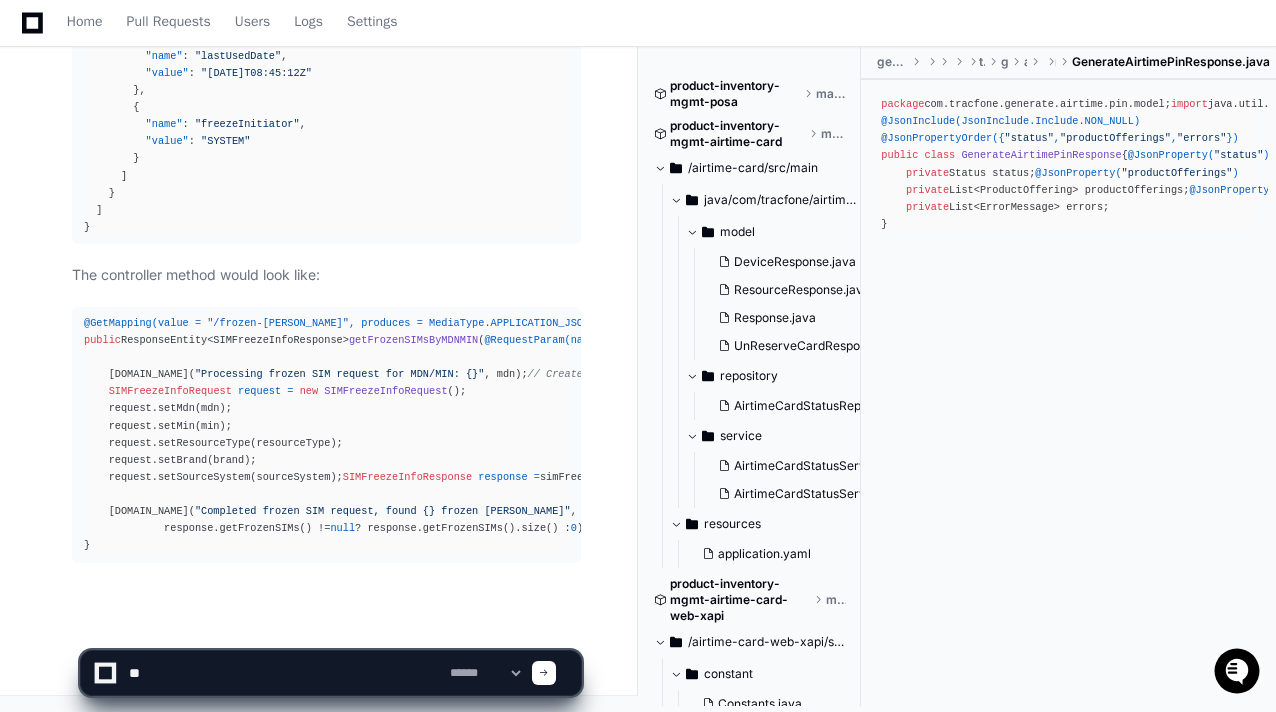 type on "*" 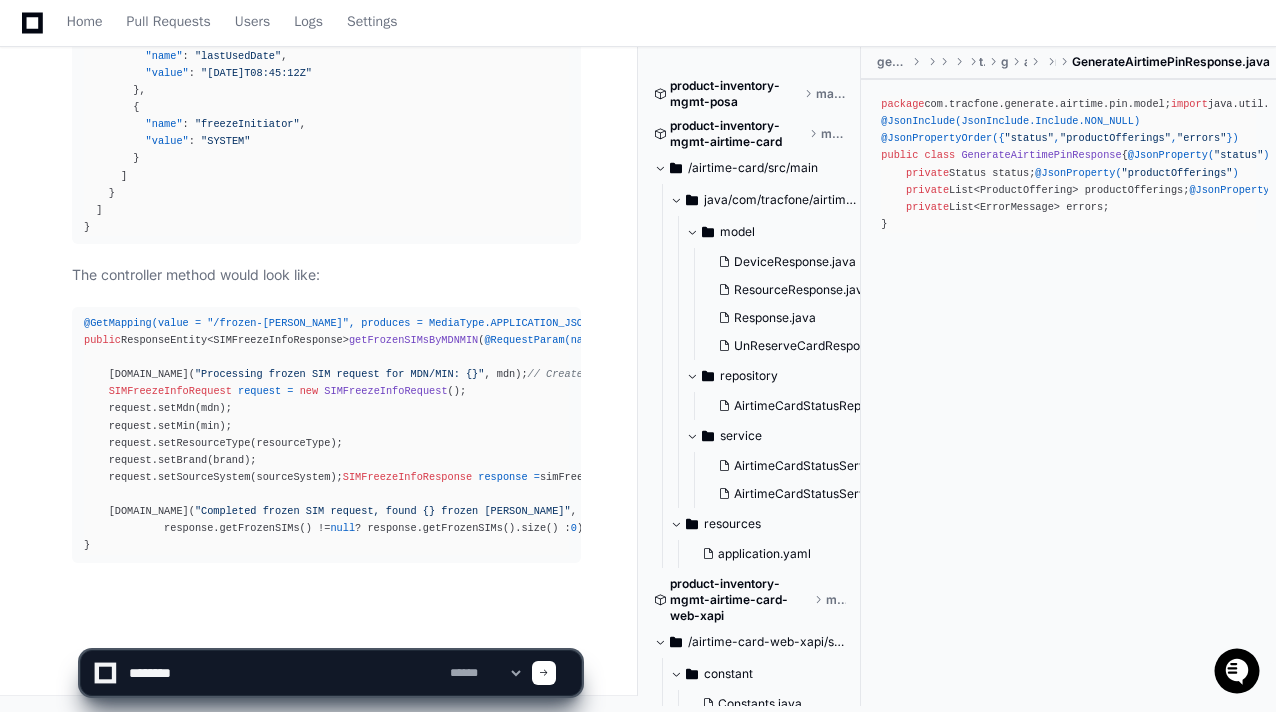 type on "*********" 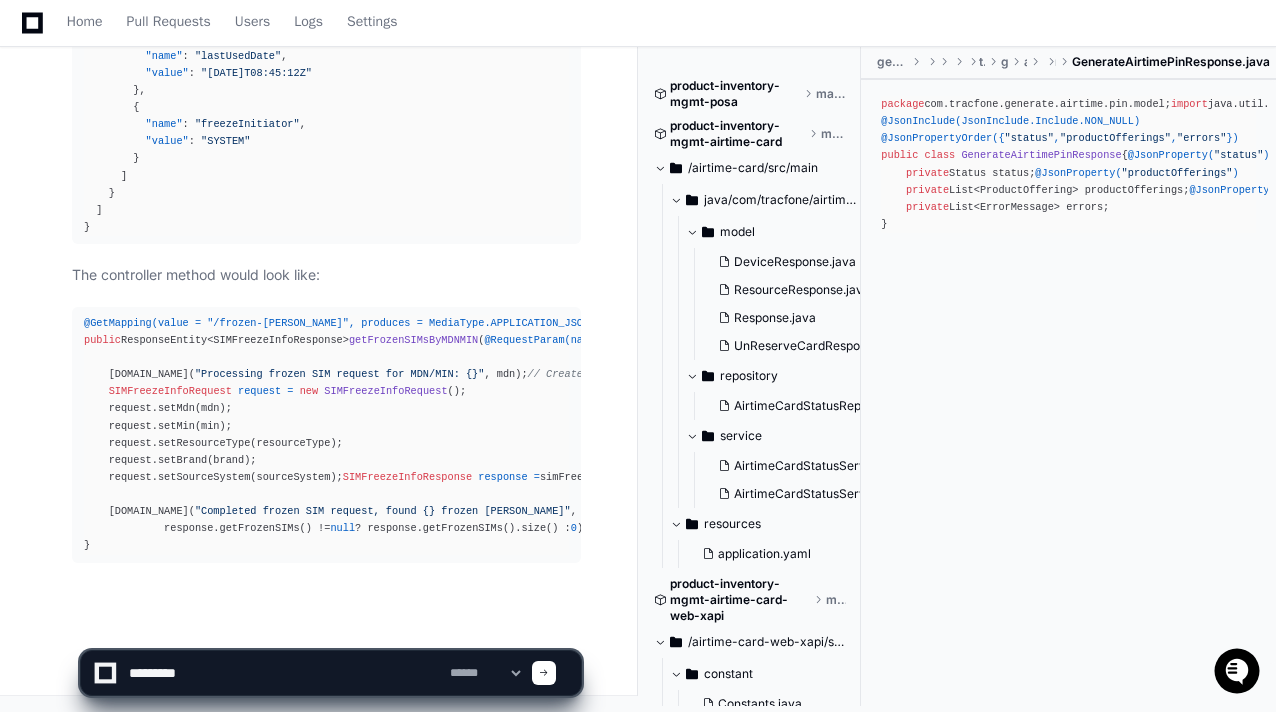 type 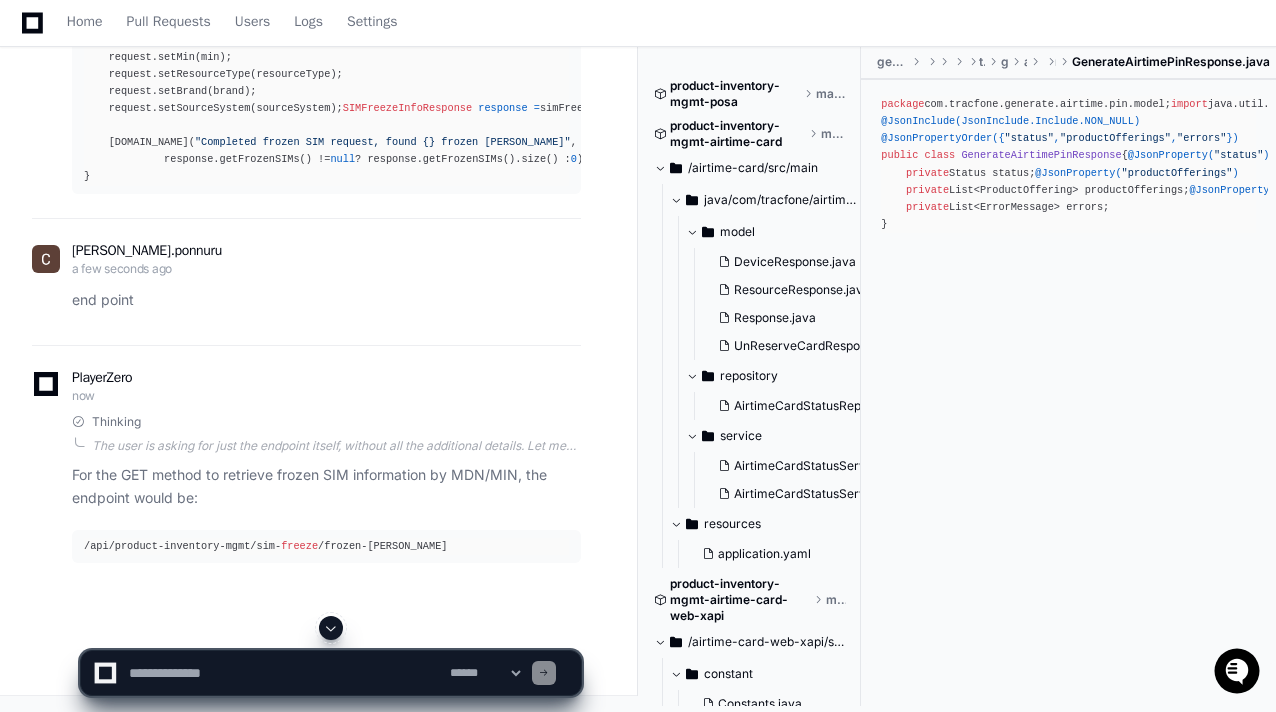 scroll, scrollTop: 8846, scrollLeft: 0, axis: vertical 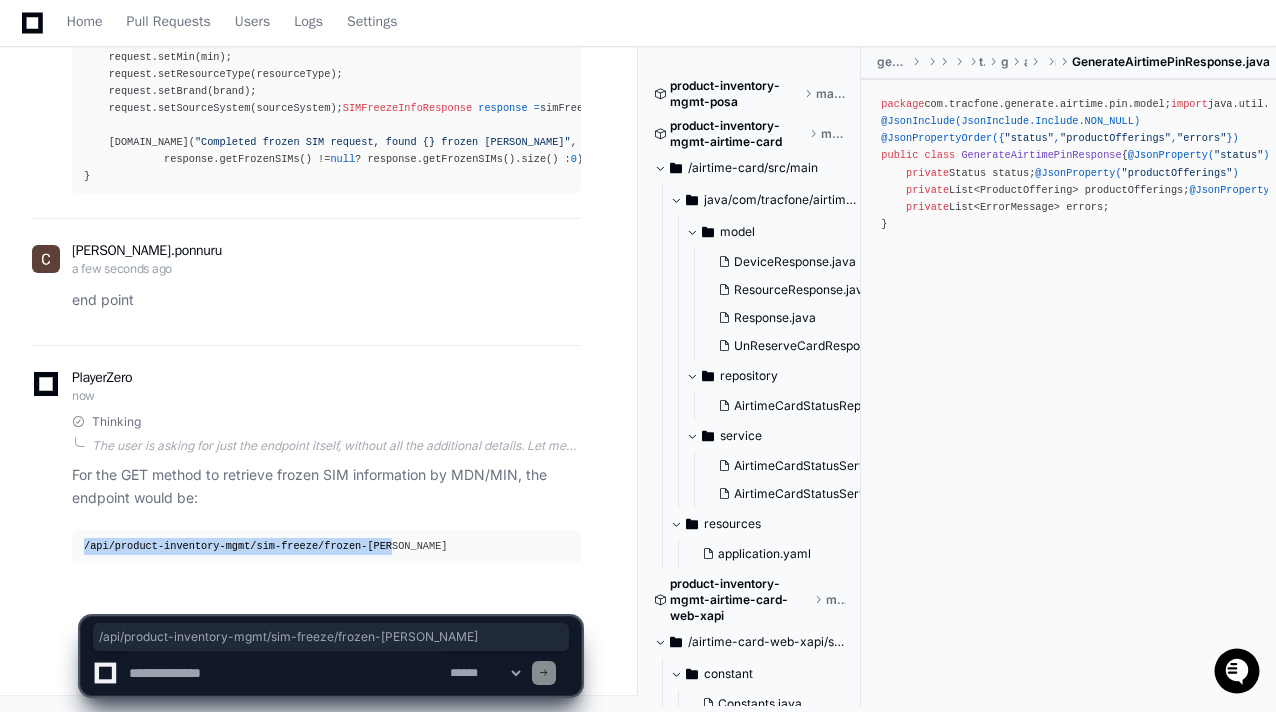 drag, startPoint x: 369, startPoint y: 547, endPoint x: 78, endPoint y: 547, distance: 291 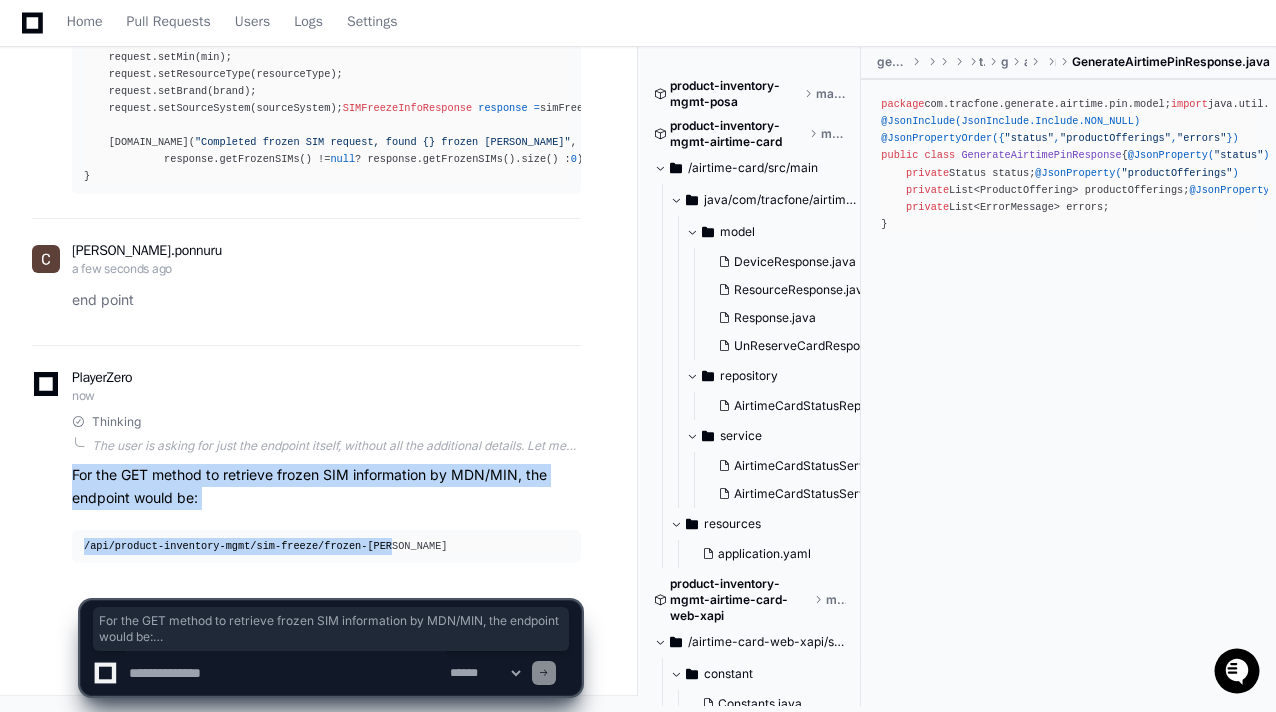 drag, startPoint x: 49, startPoint y: 460, endPoint x: 427, endPoint y: 555, distance: 389.75507 